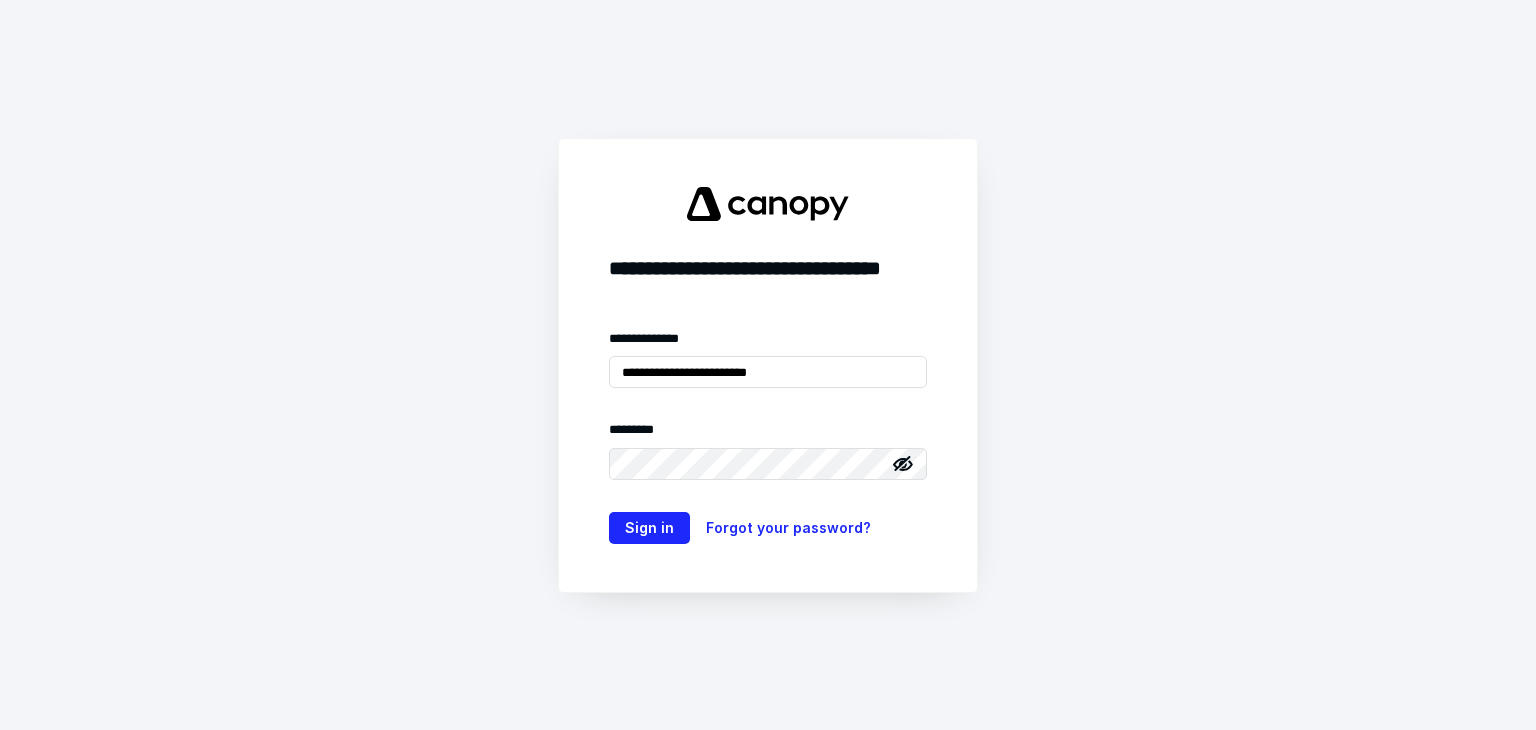 scroll, scrollTop: 0, scrollLeft: 0, axis: both 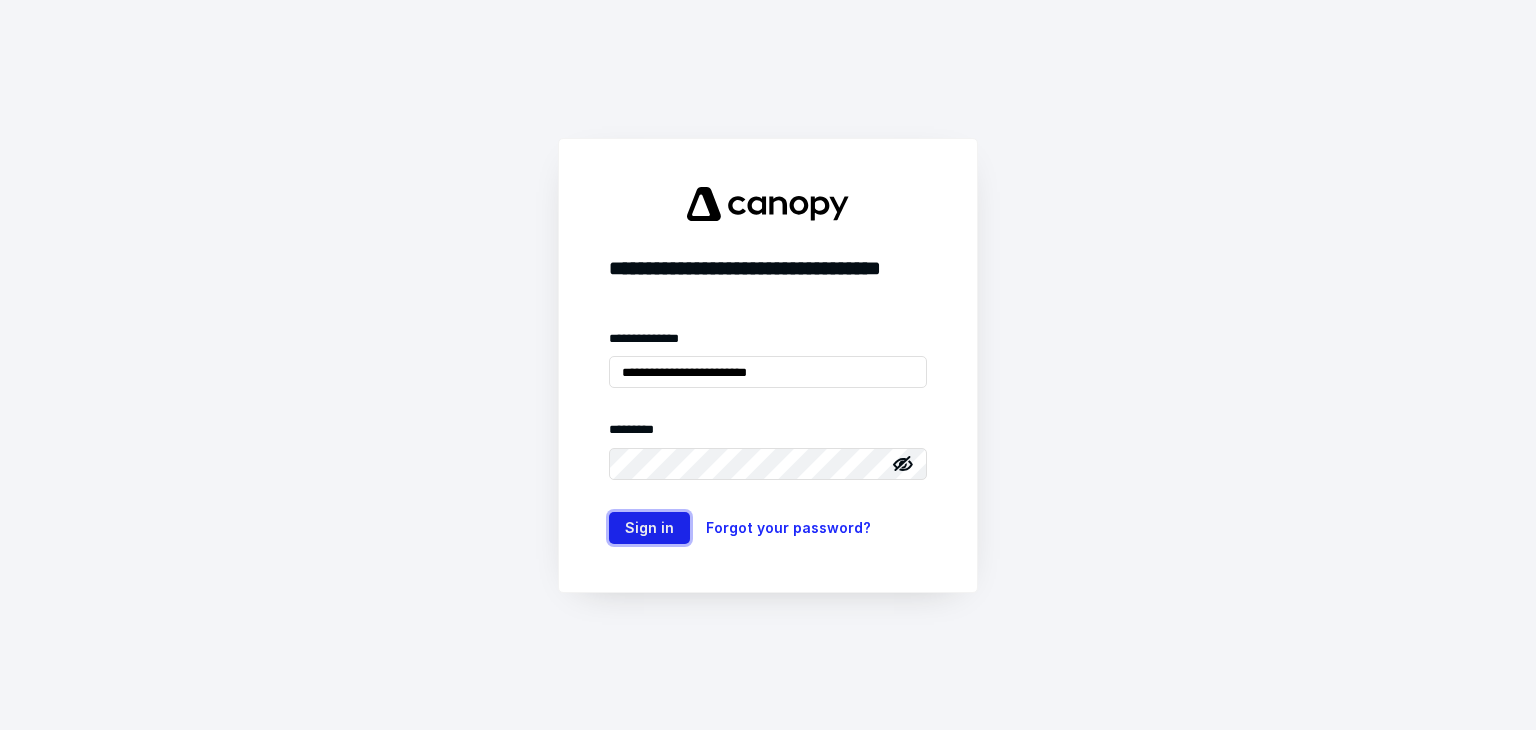 click on "Sign in" at bounding box center (649, 528) 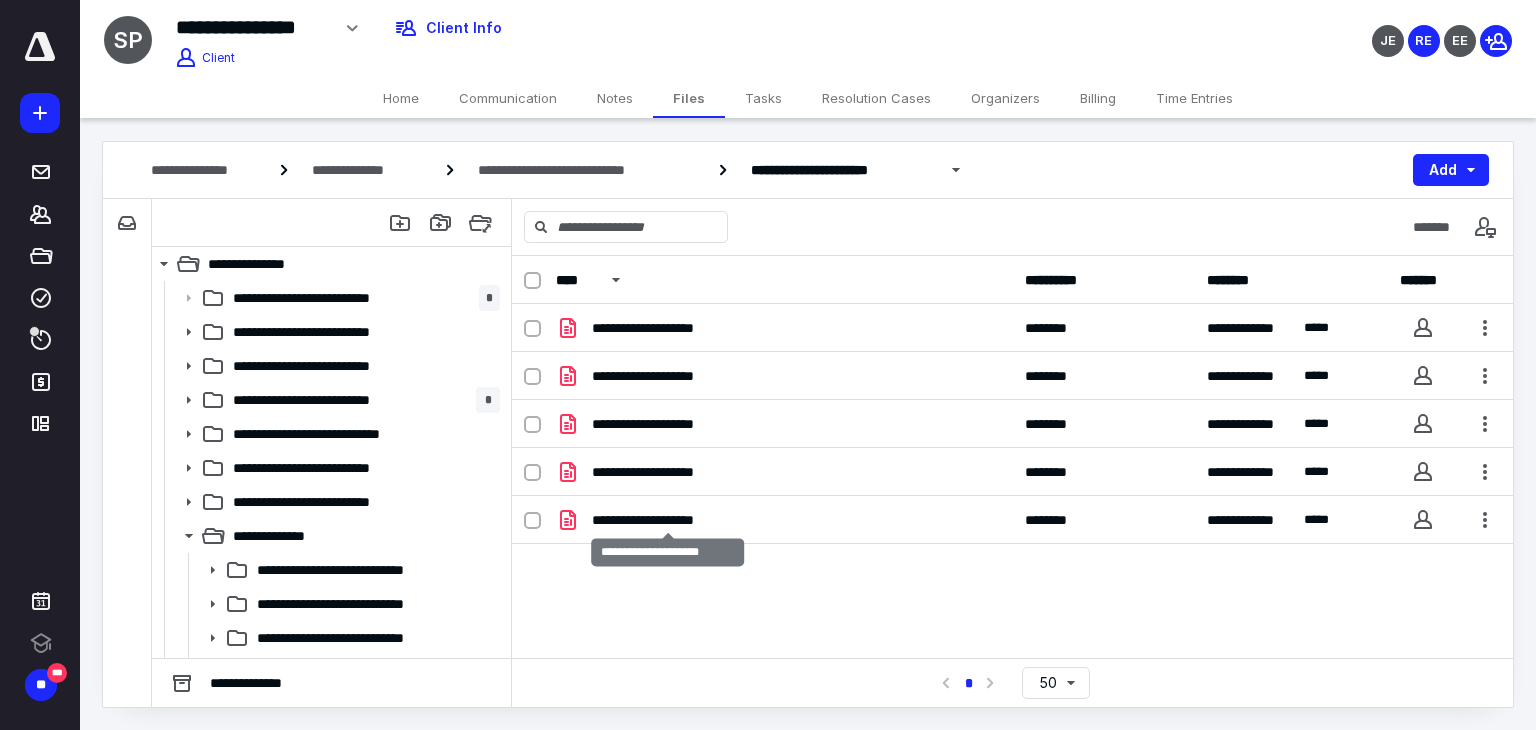 scroll, scrollTop: 0, scrollLeft: 0, axis: both 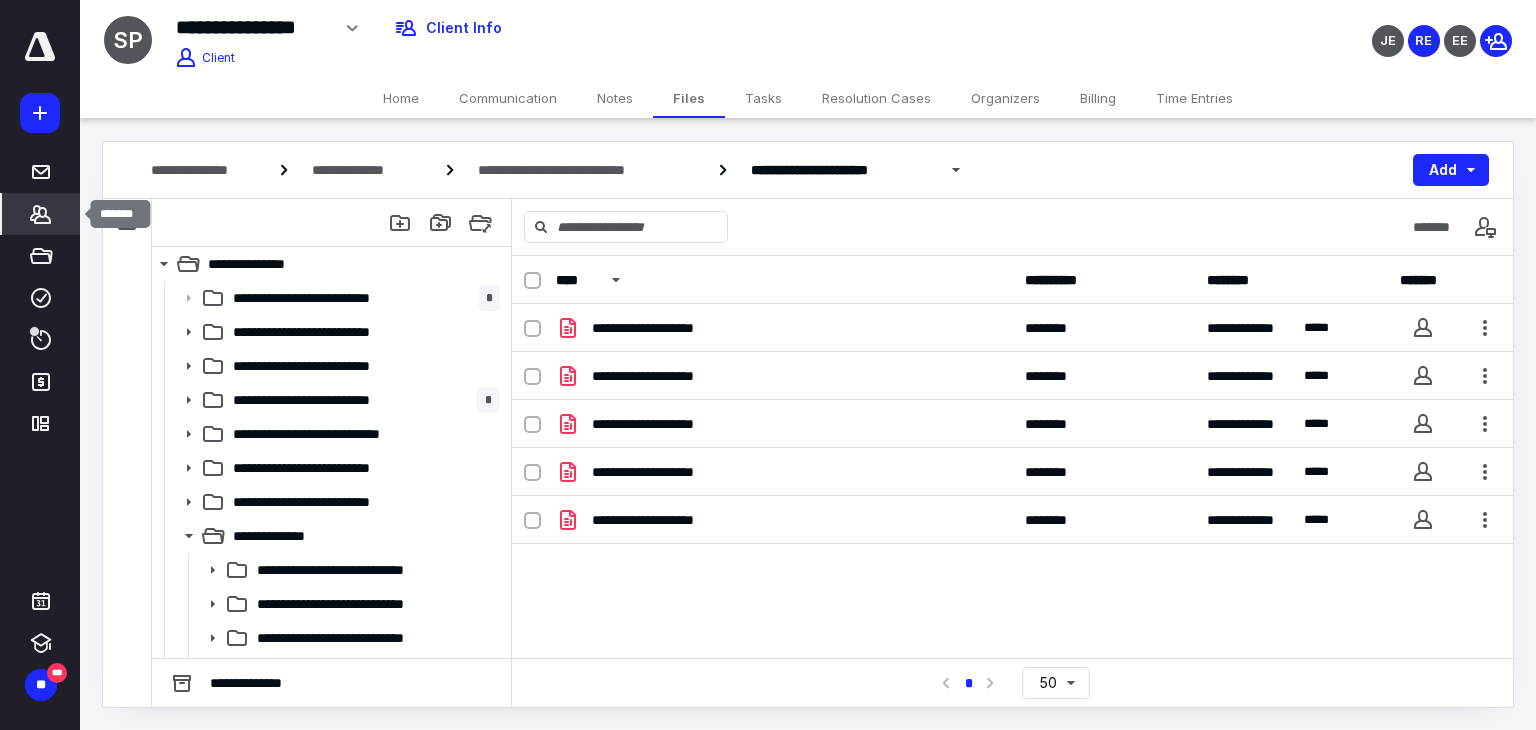 click 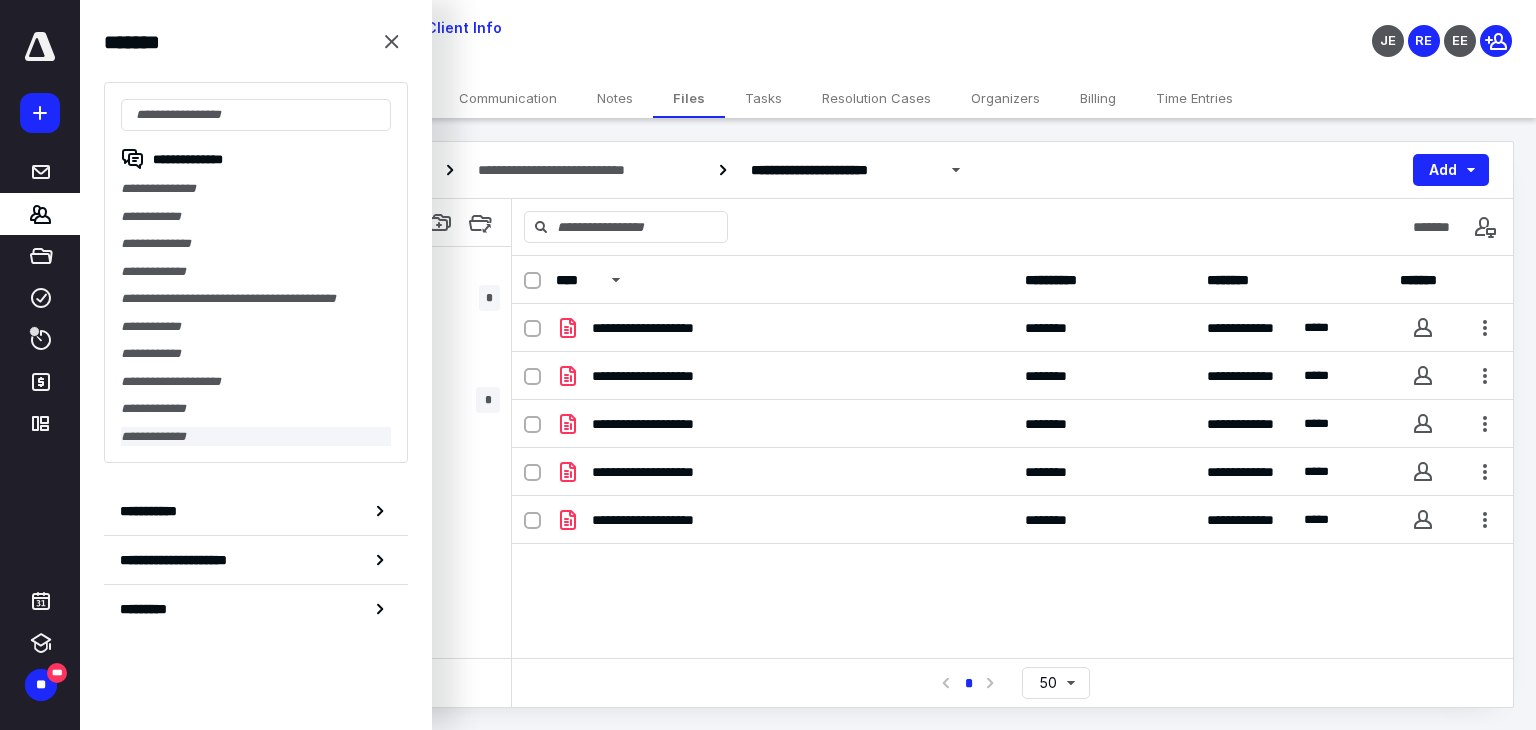 click on "**********" at bounding box center [256, 437] 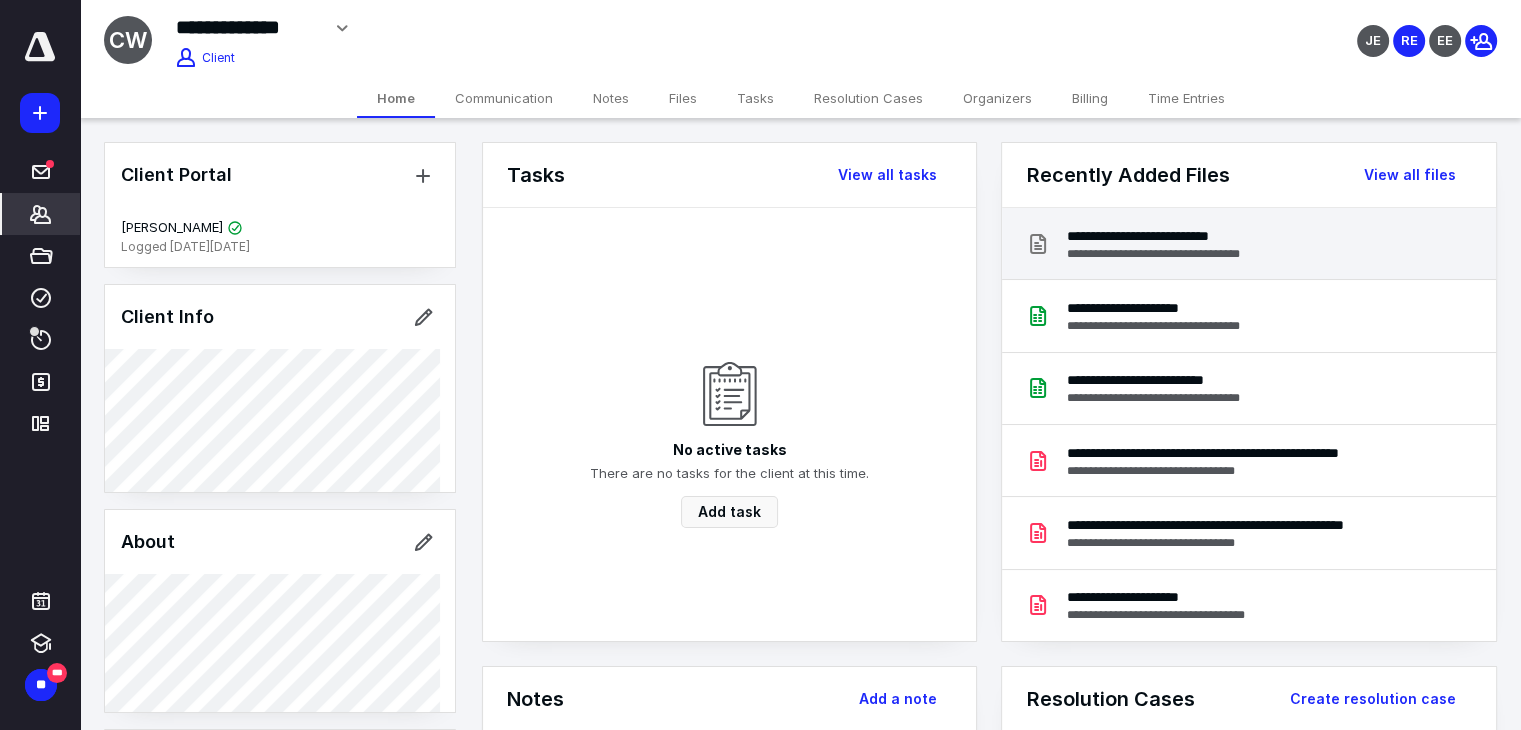 click on "**********" at bounding box center (1172, 236) 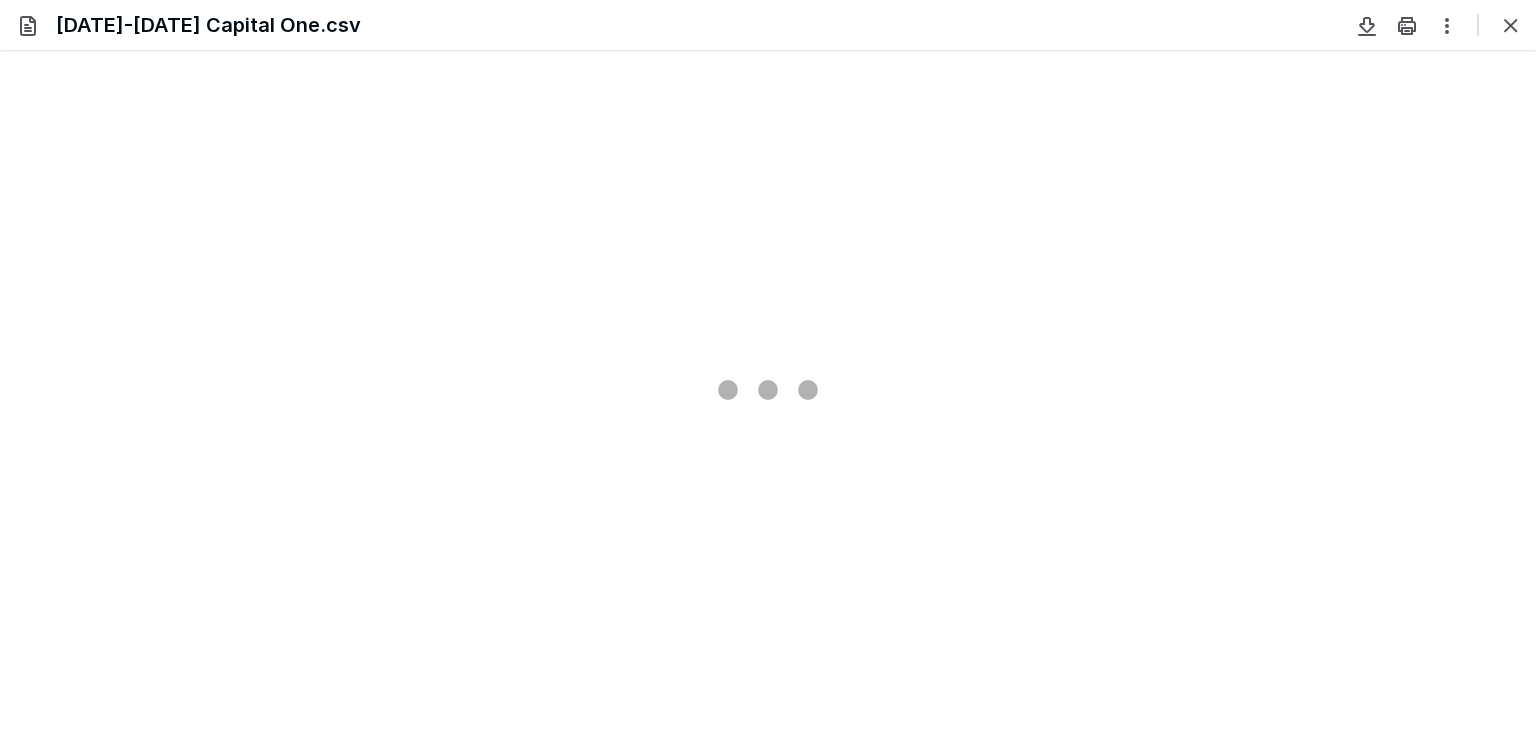 scroll, scrollTop: 0, scrollLeft: 0, axis: both 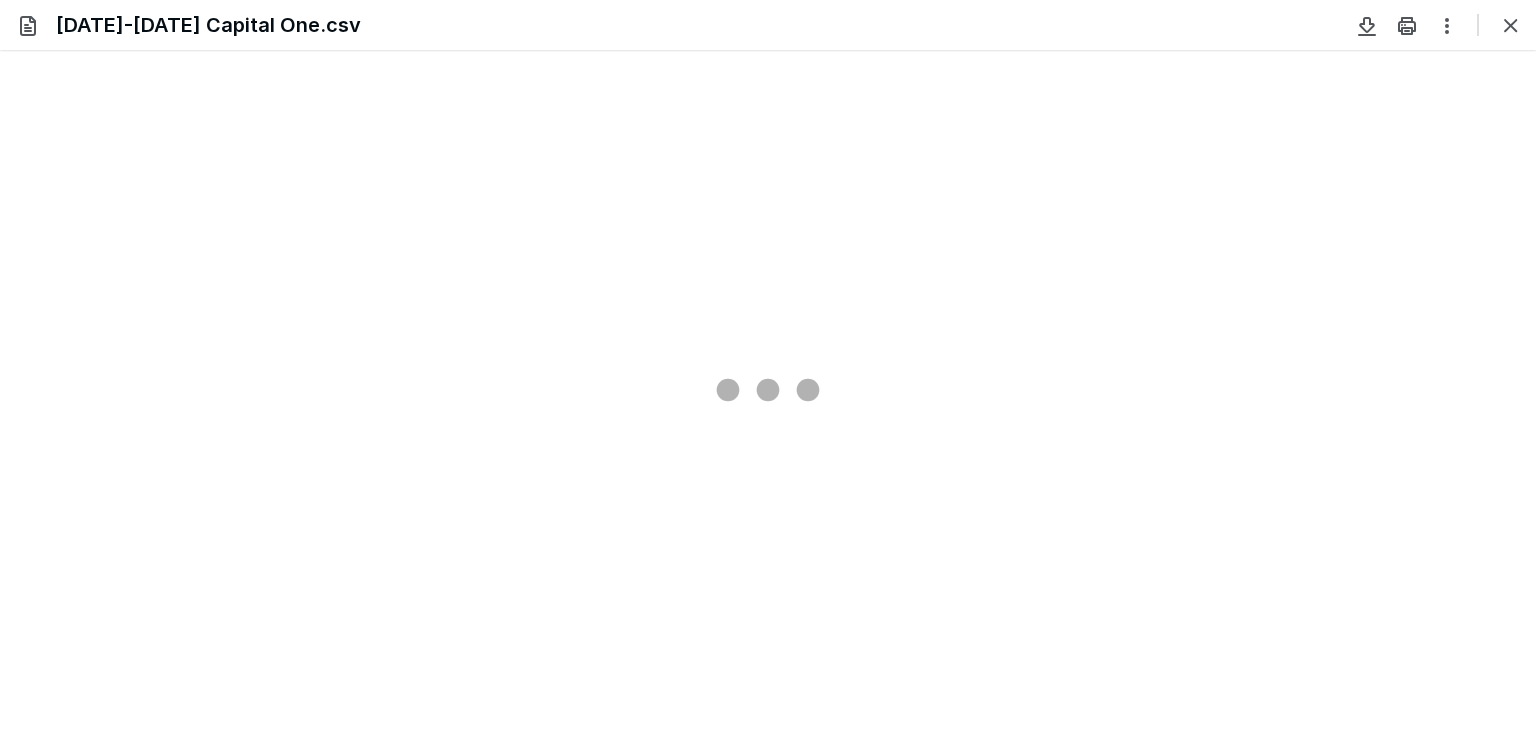 type on "81" 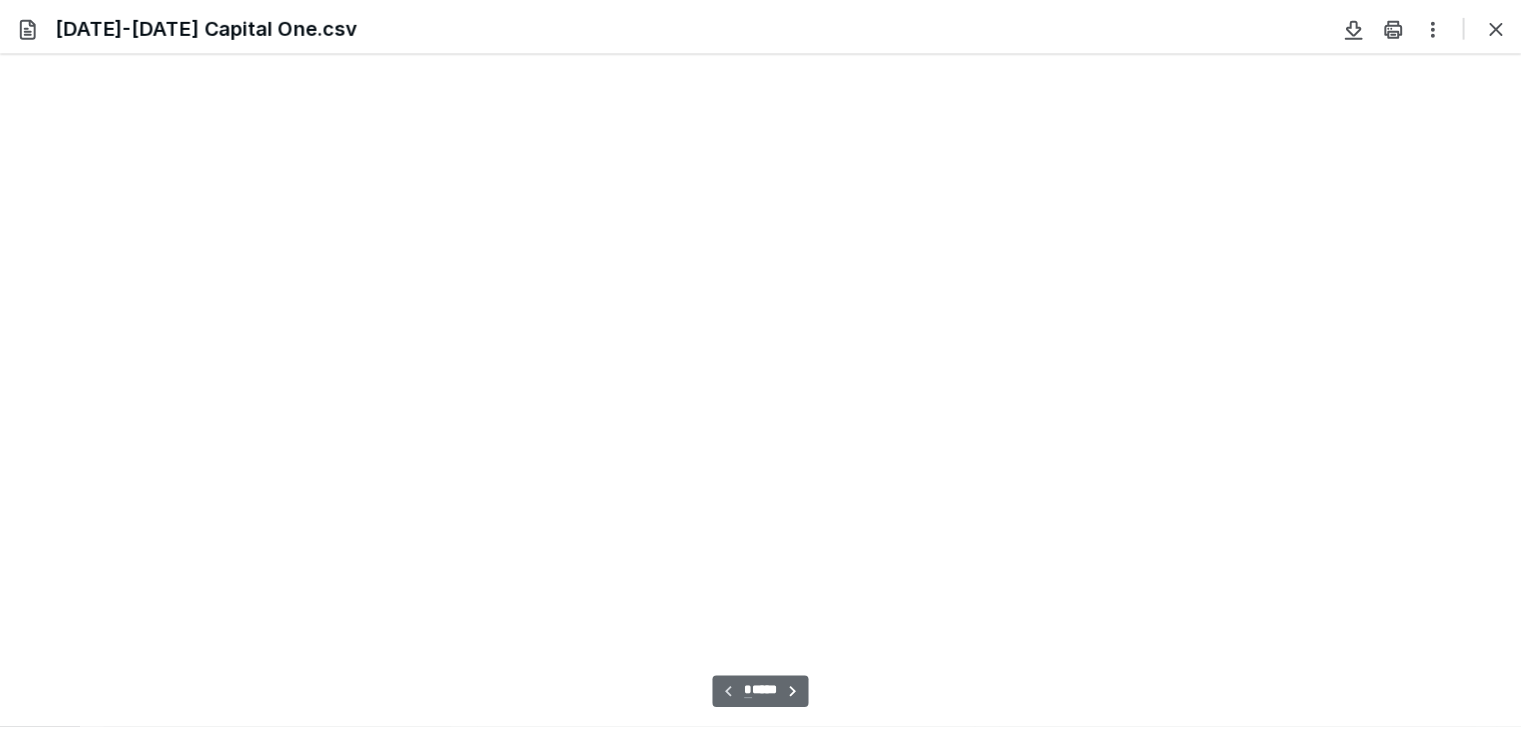 scroll, scrollTop: 39, scrollLeft: 0, axis: vertical 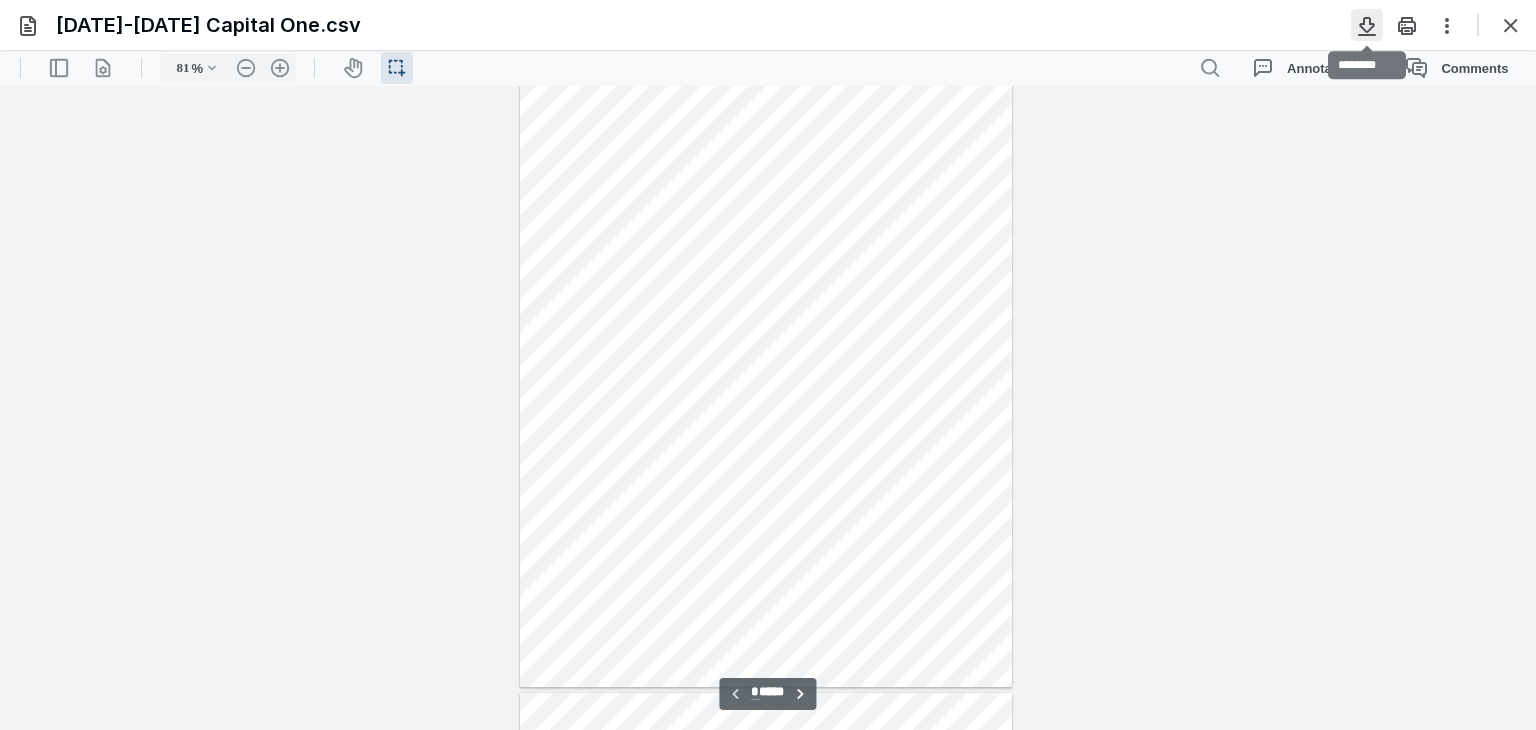 click at bounding box center [1367, 25] 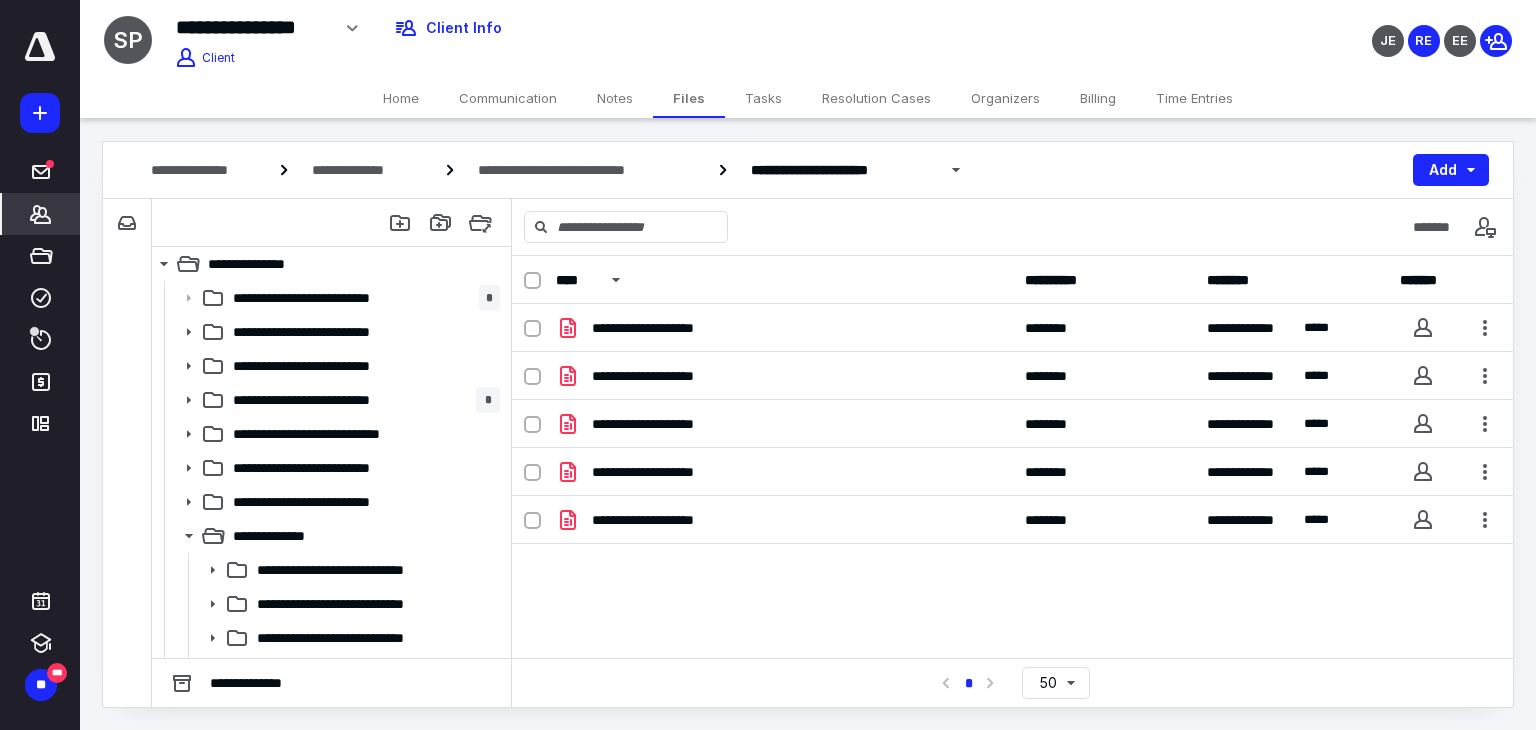 click 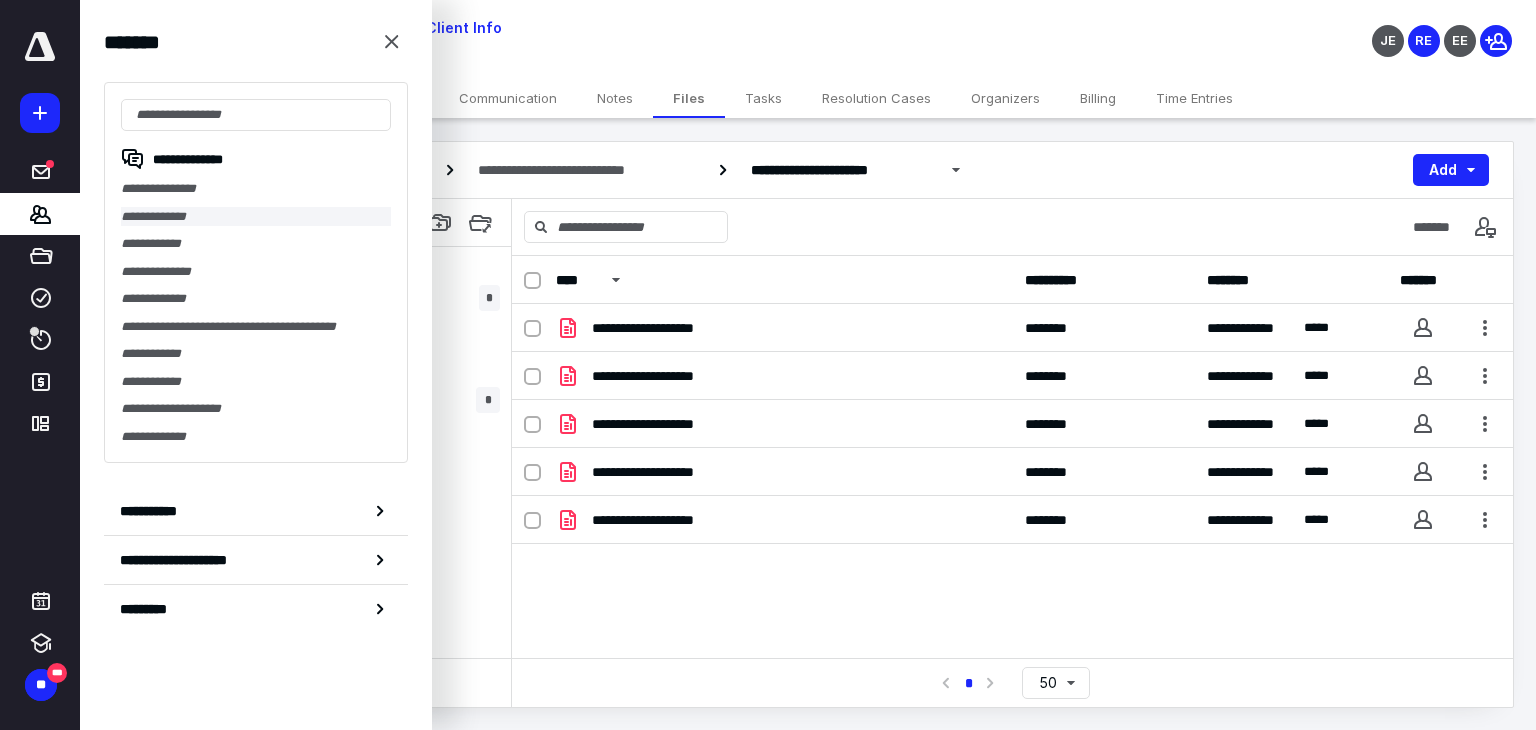 click on "**********" at bounding box center [256, 217] 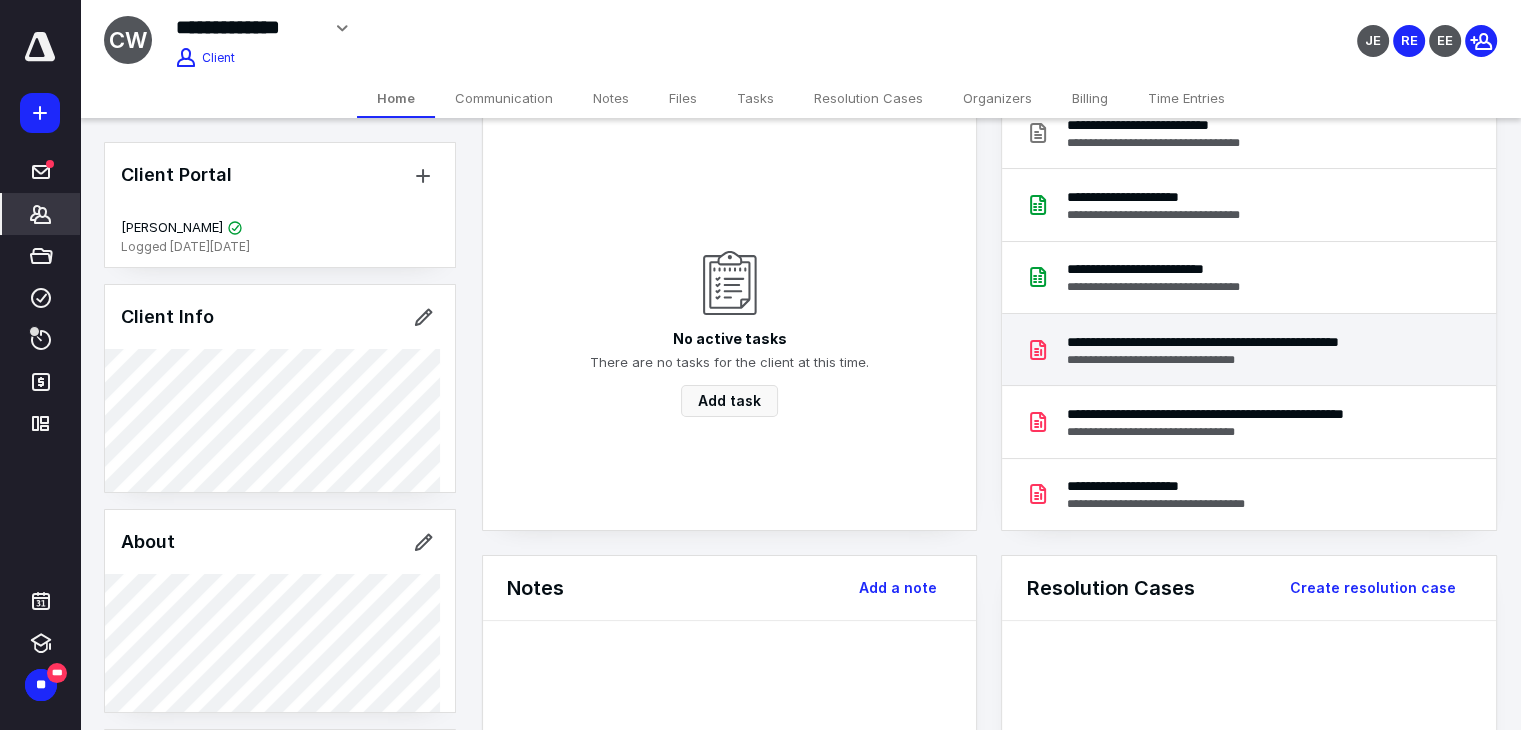 scroll, scrollTop: 112, scrollLeft: 0, axis: vertical 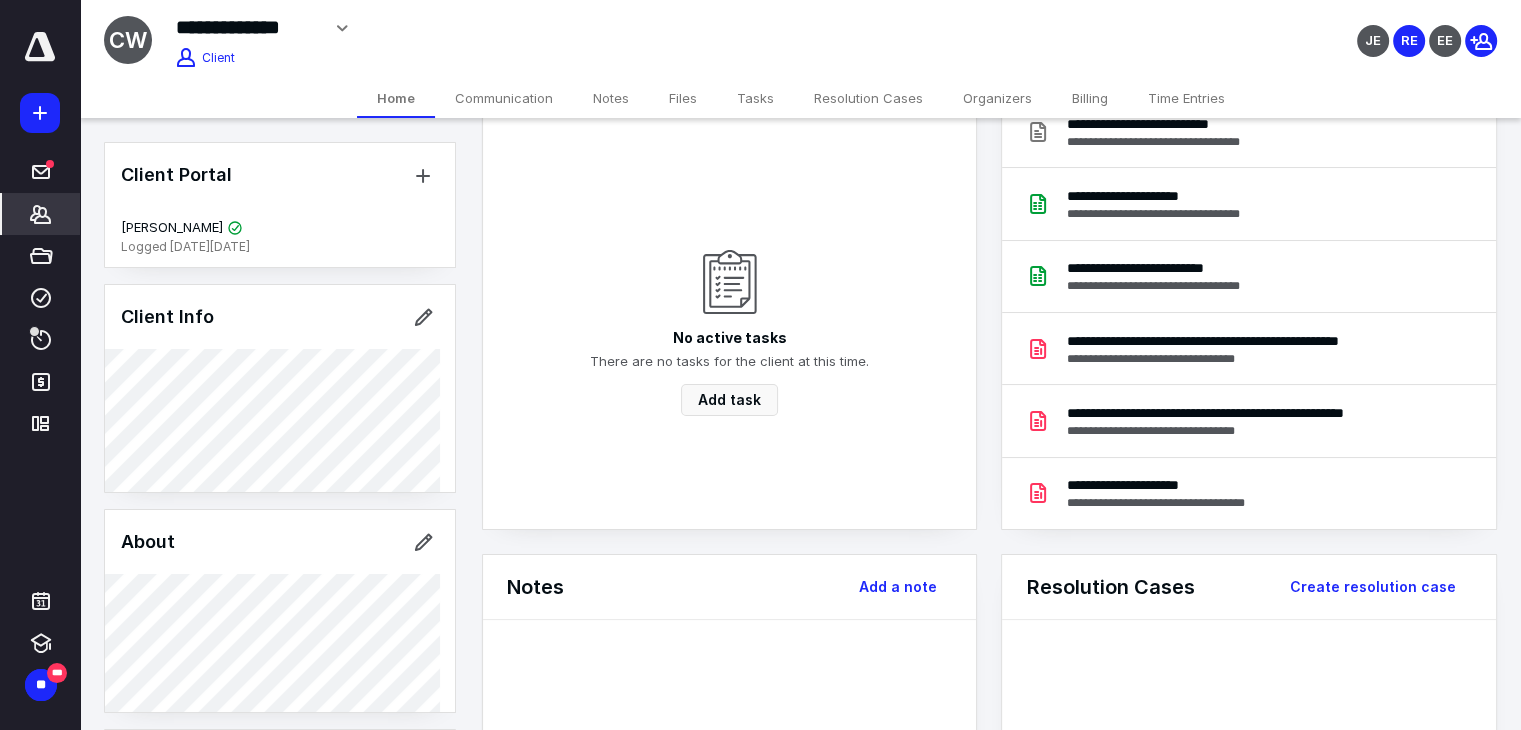 click on "Files" at bounding box center (683, 98) 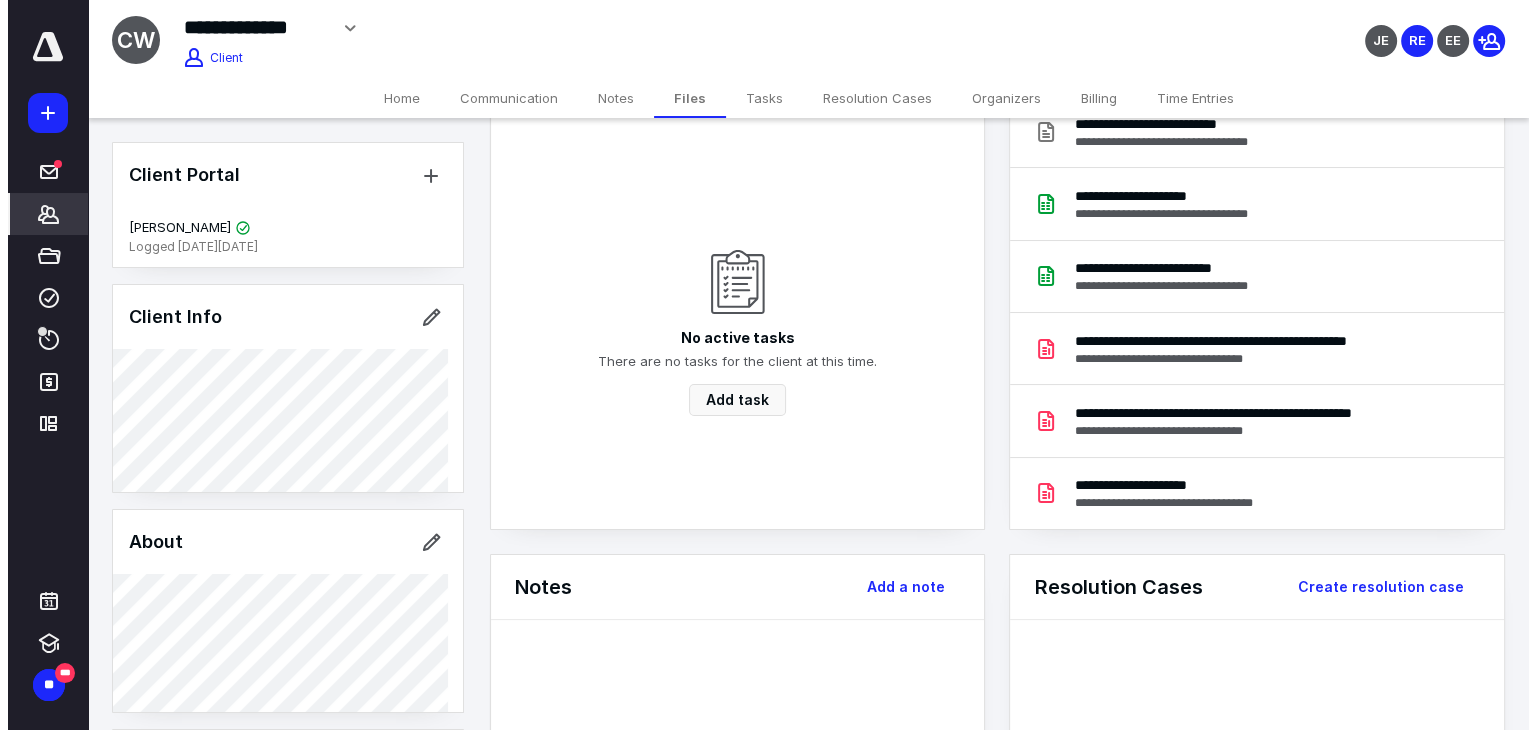 scroll, scrollTop: 0, scrollLeft: 0, axis: both 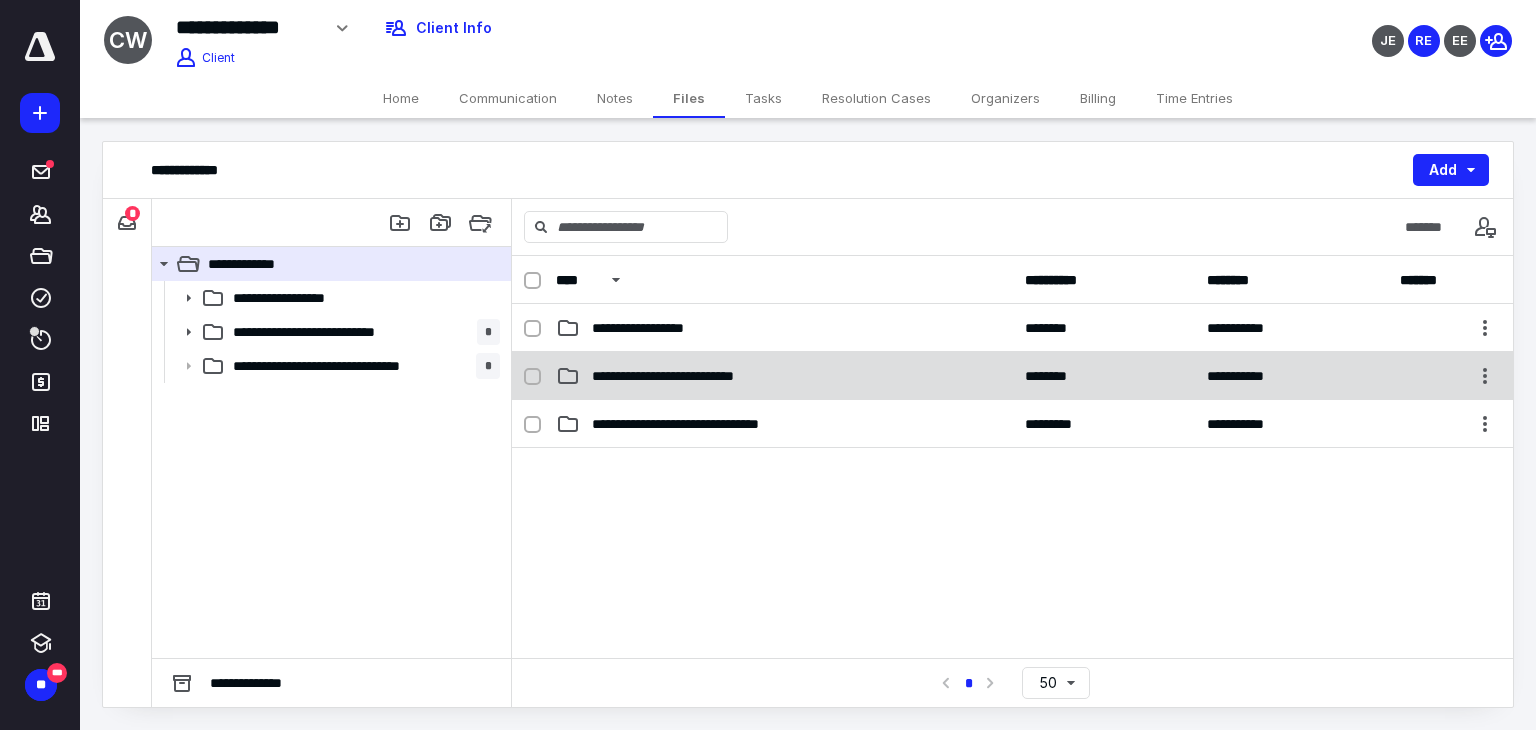 click on "**********" at bounding box center (696, 376) 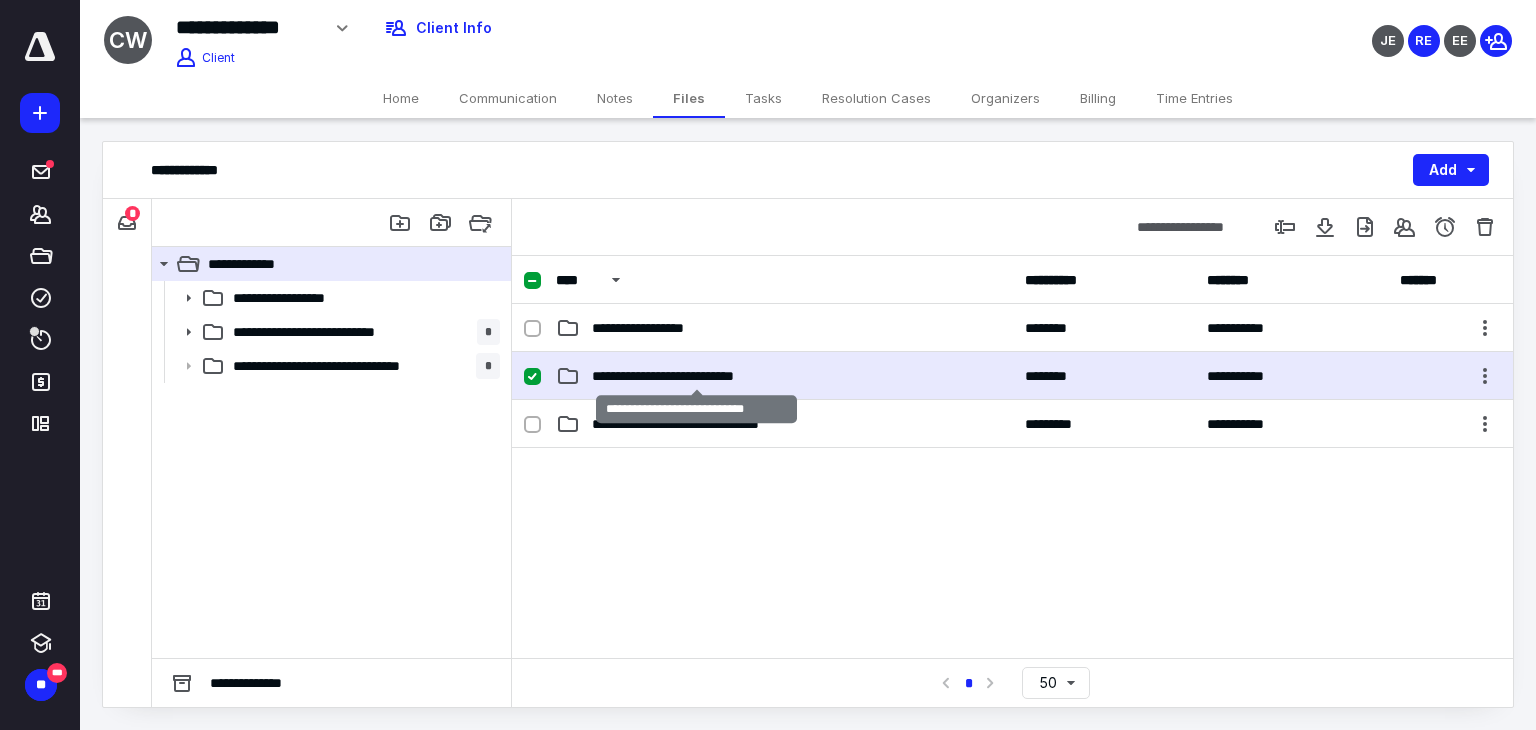 click on "**********" at bounding box center [696, 376] 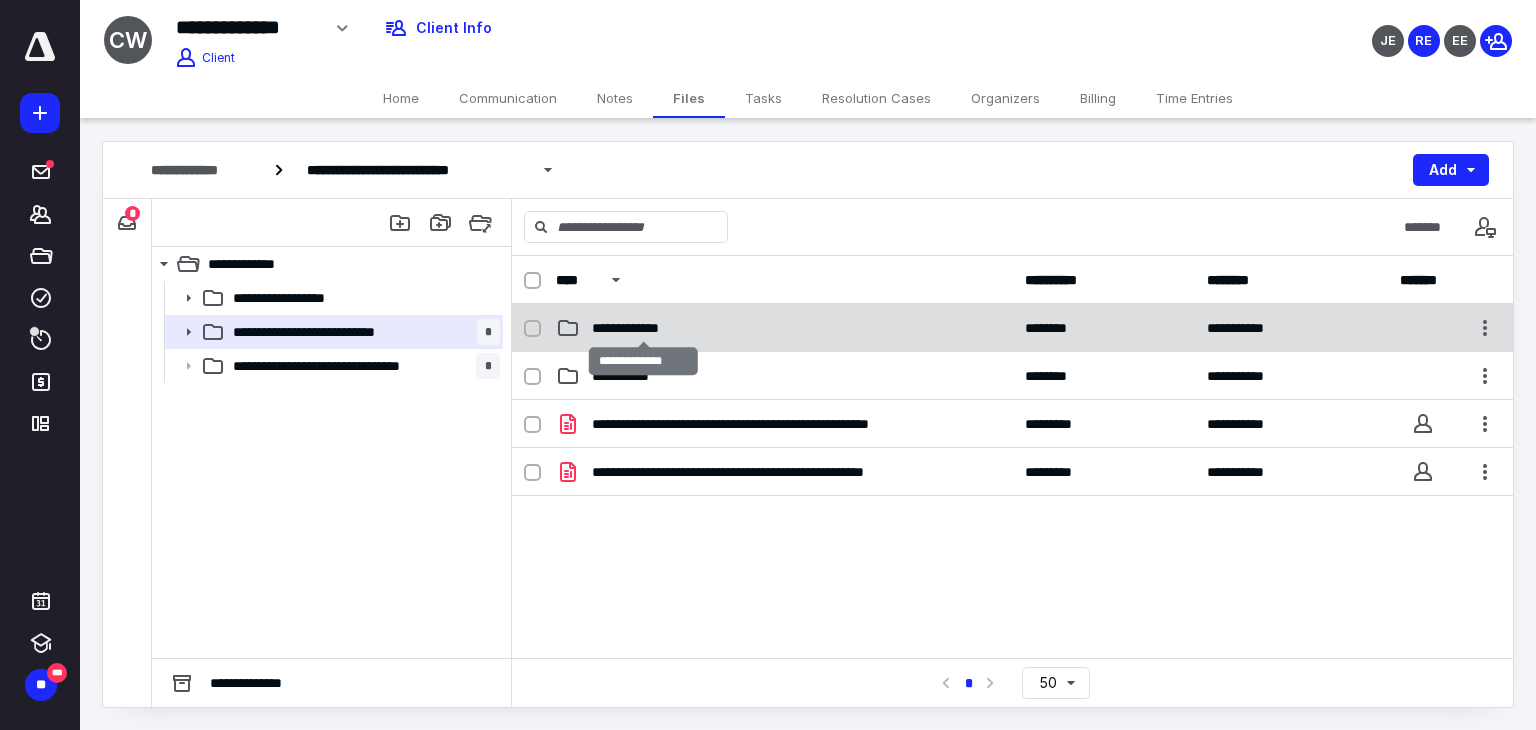 click on "**********" at bounding box center (643, 328) 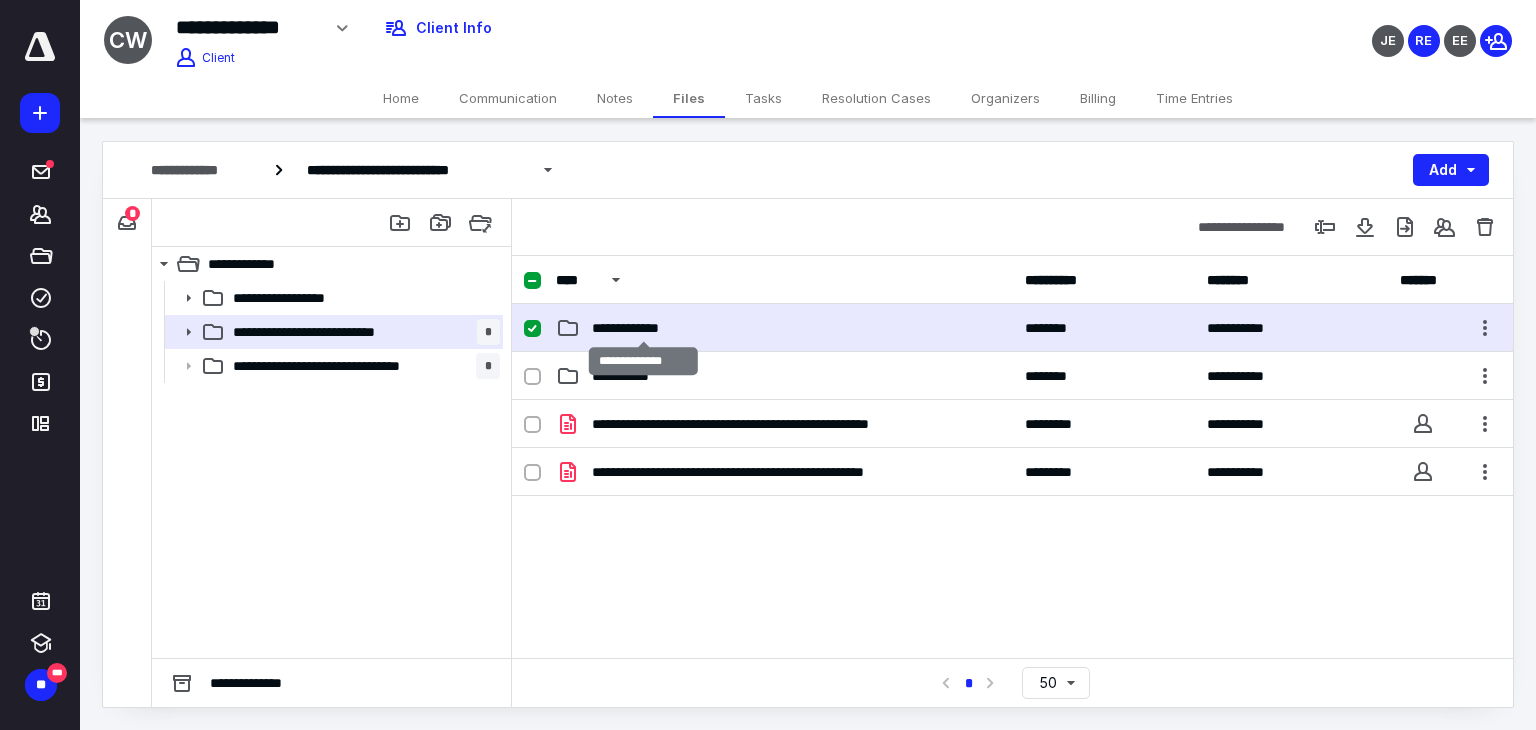 click on "**********" at bounding box center [643, 328] 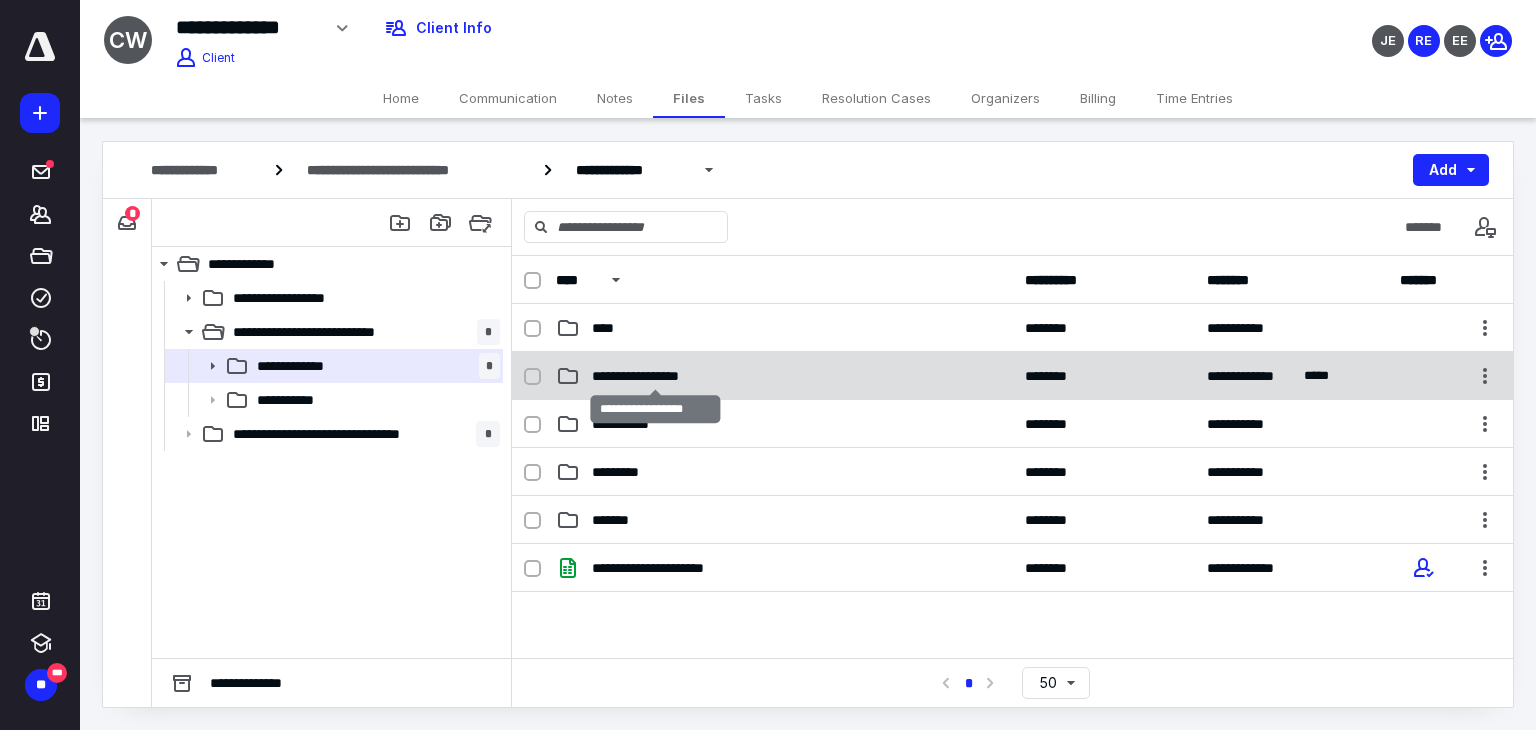 click on "**********" at bounding box center (655, 376) 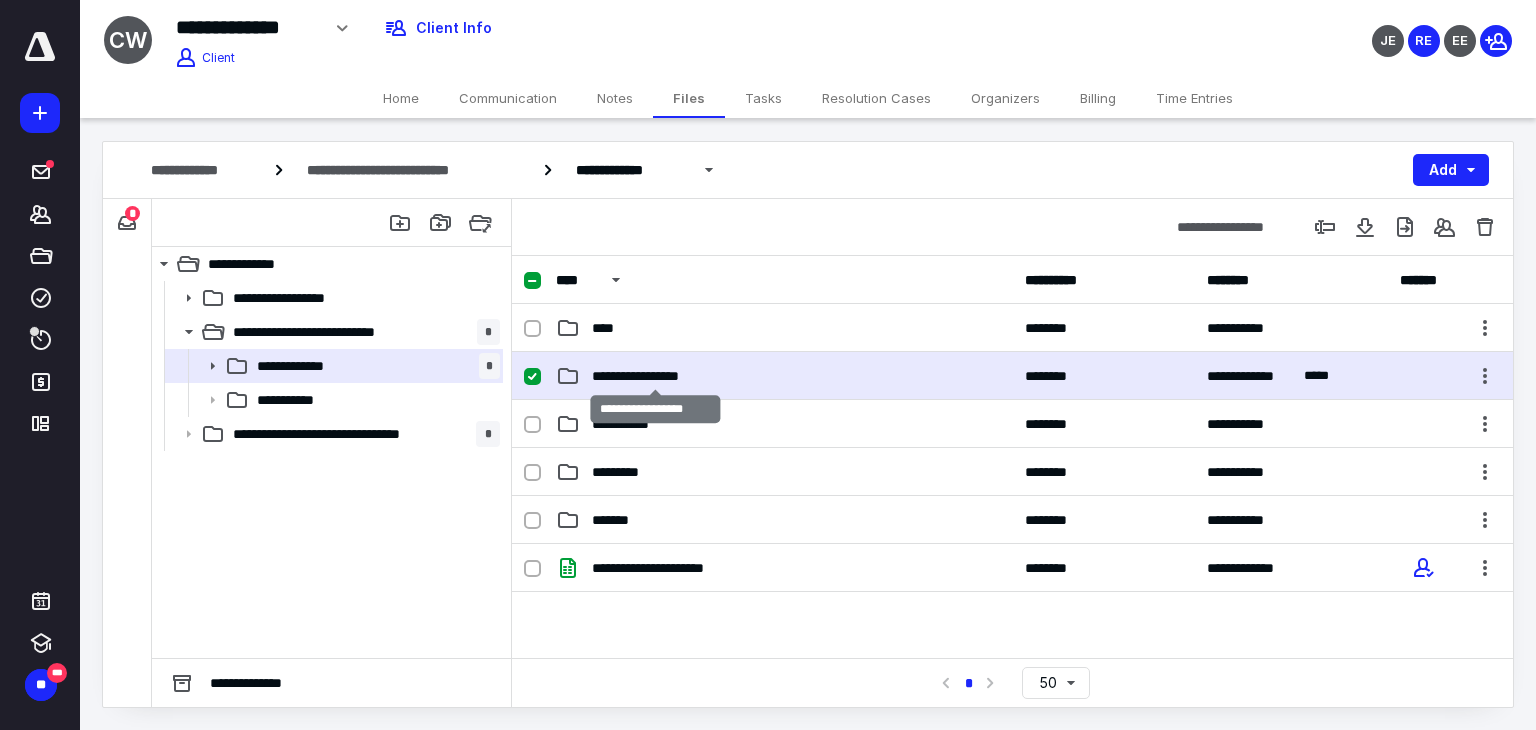 click on "**********" at bounding box center [655, 376] 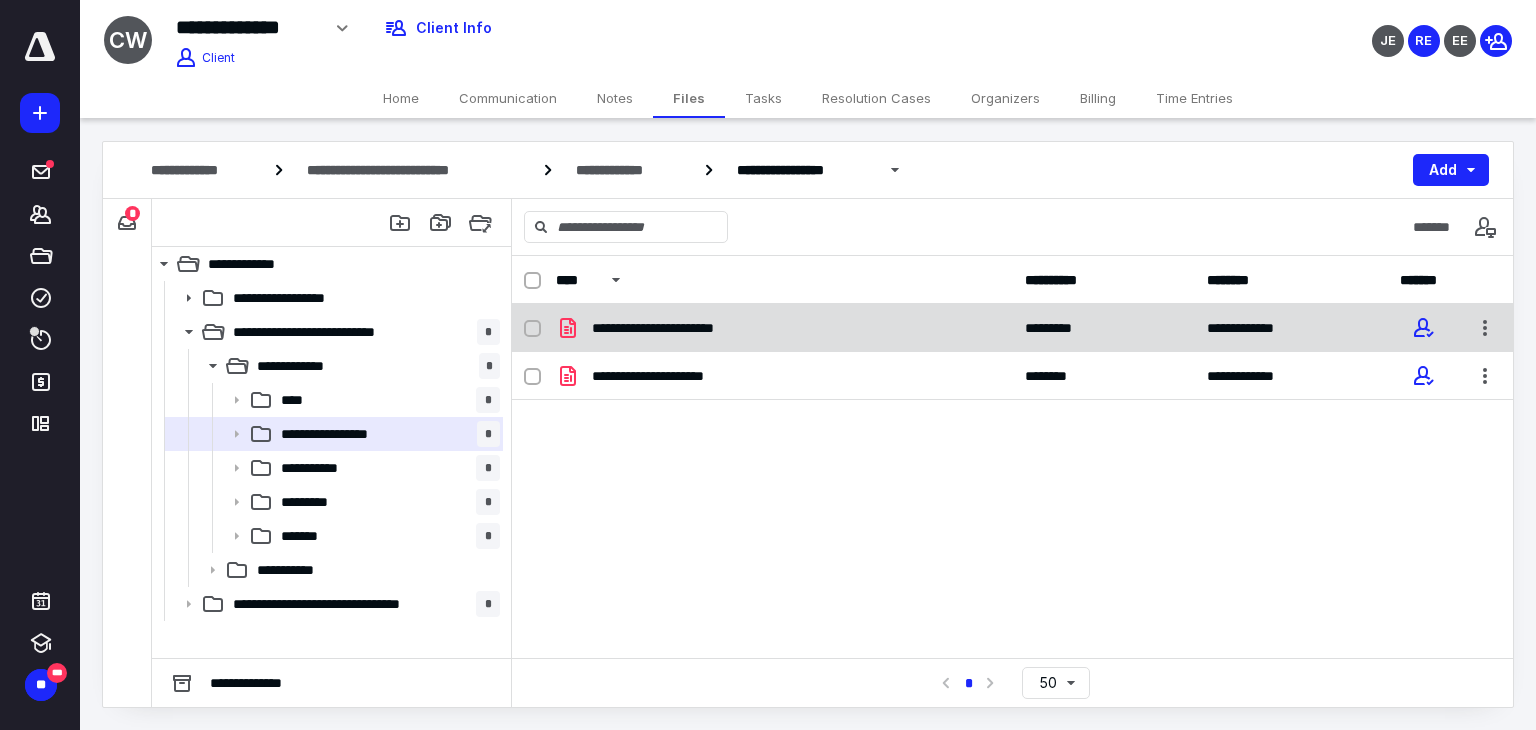 click on "**********" at bounding box center (675, 328) 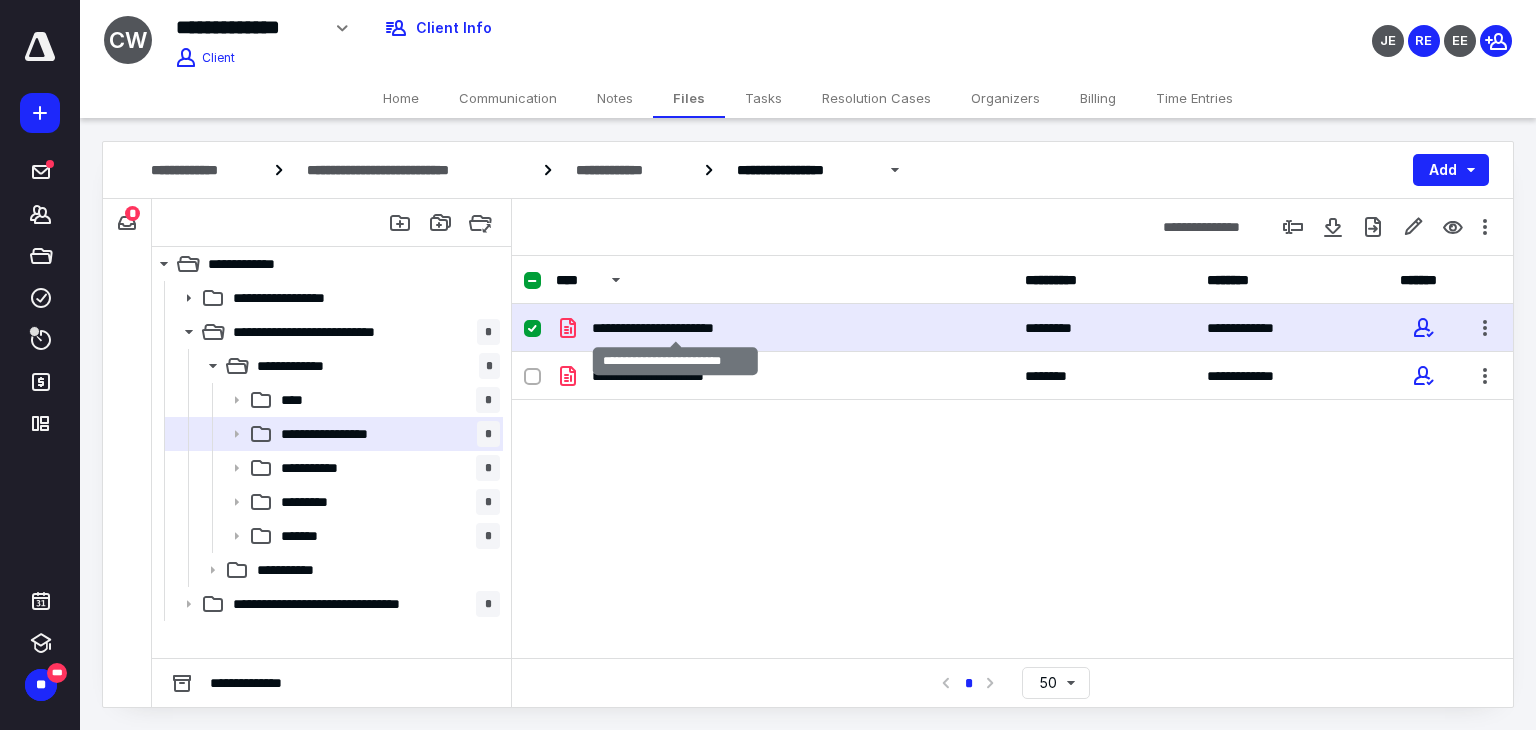 click on "**********" at bounding box center [675, 328] 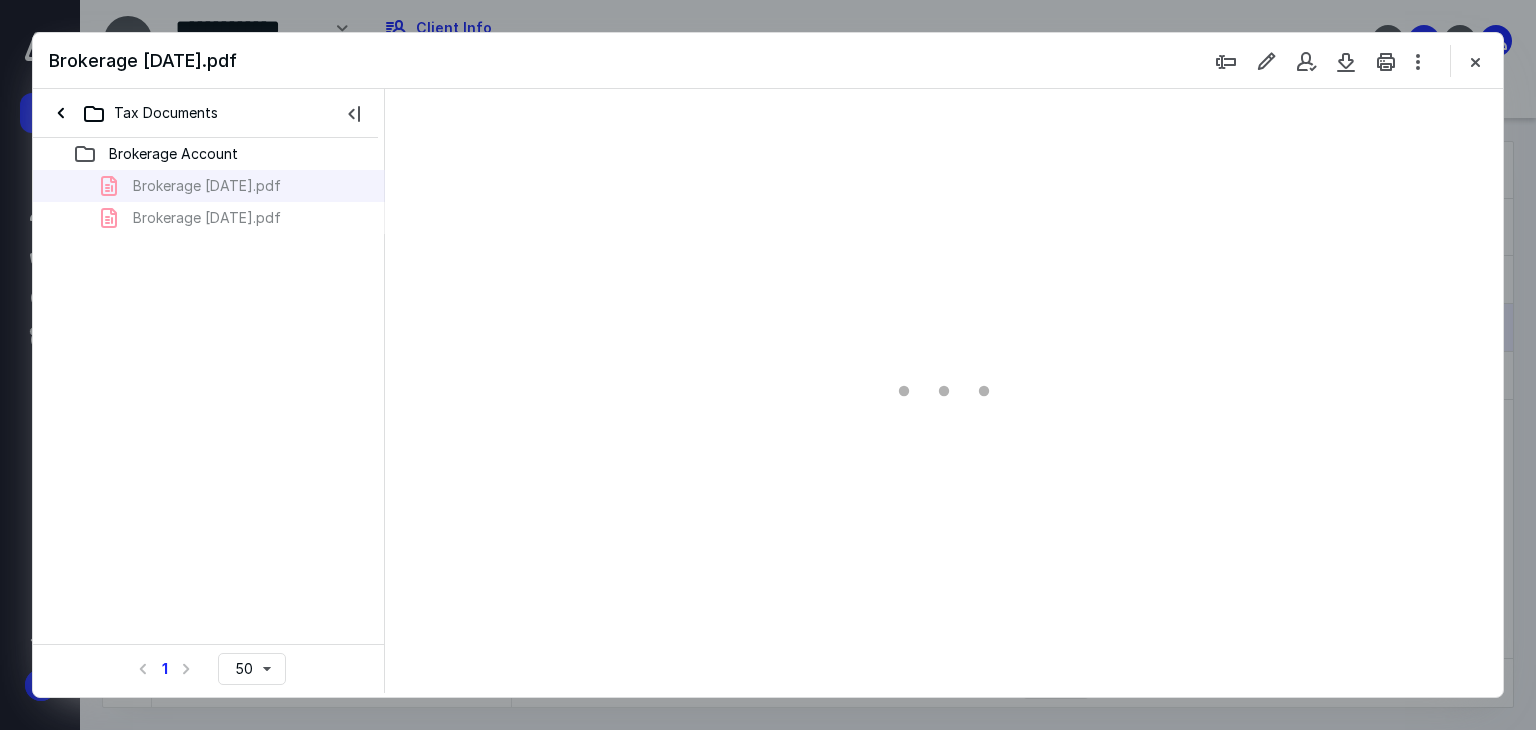 scroll, scrollTop: 0, scrollLeft: 0, axis: both 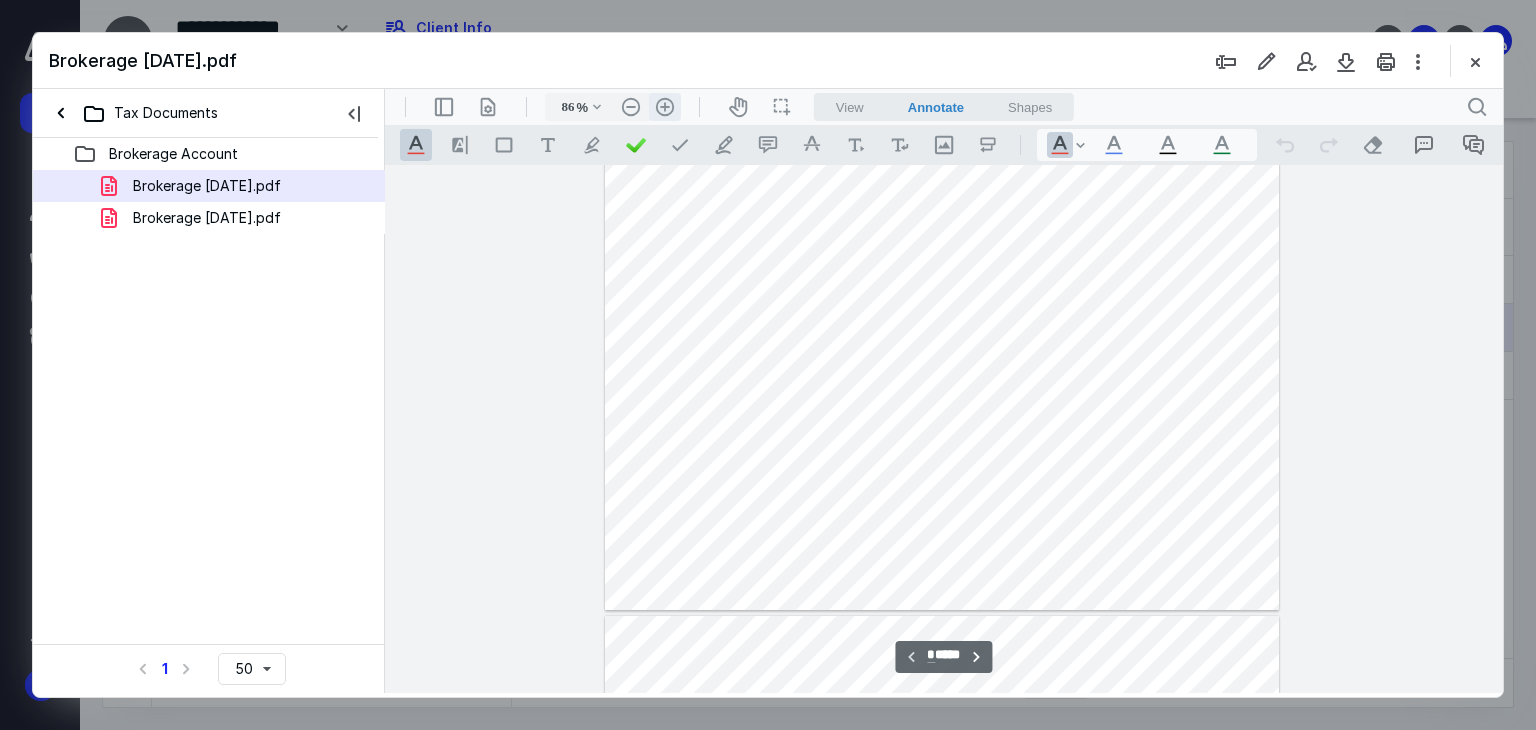 click on ".cls-1{fill:#abb0c4;} icon - header - zoom - in - line" at bounding box center (665, 107) 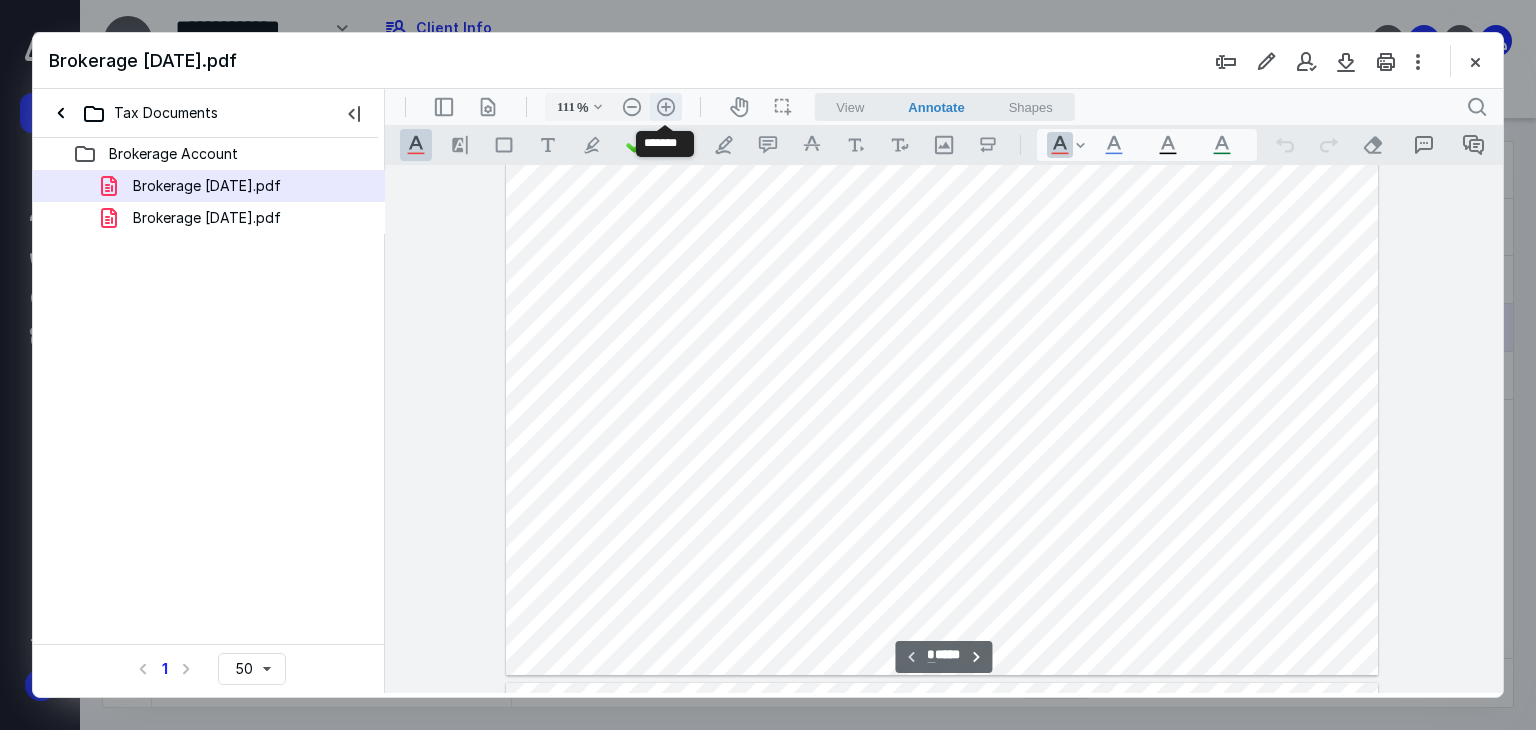 click on ".cls-1{fill:#abb0c4;} icon - header - zoom - in - line" at bounding box center [666, 107] 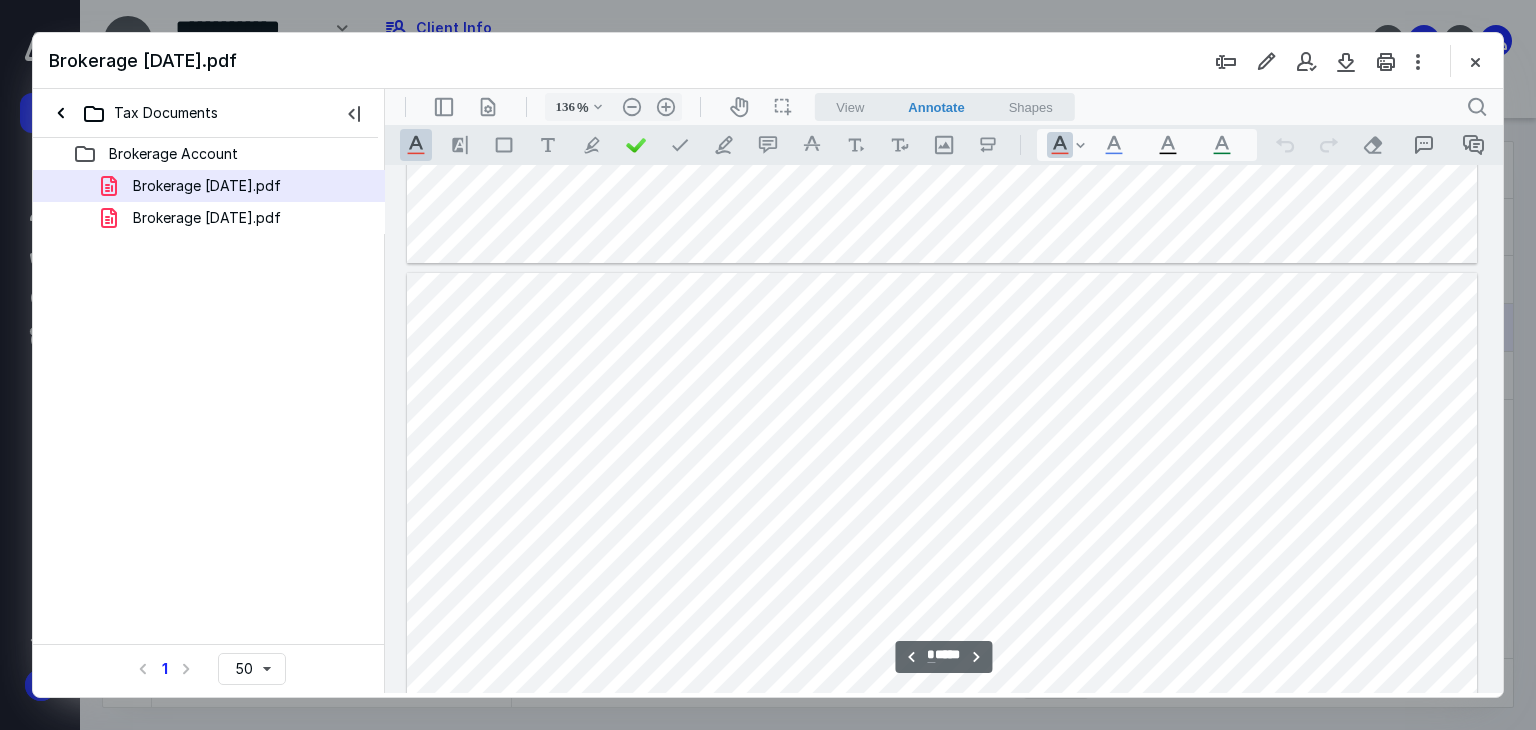 scroll, scrollTop: 1570, scrollLeft: 0, axis: vertical 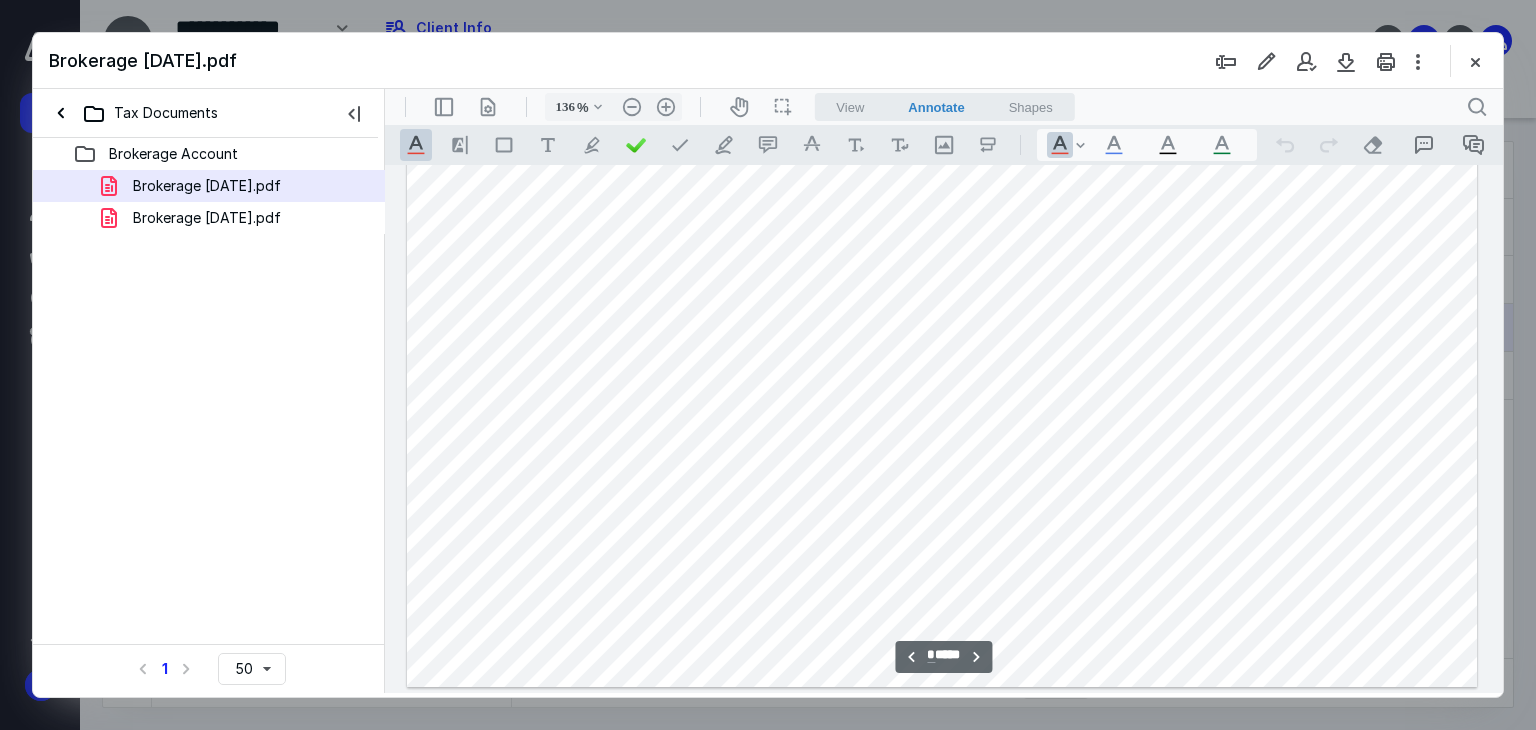 type on "*" 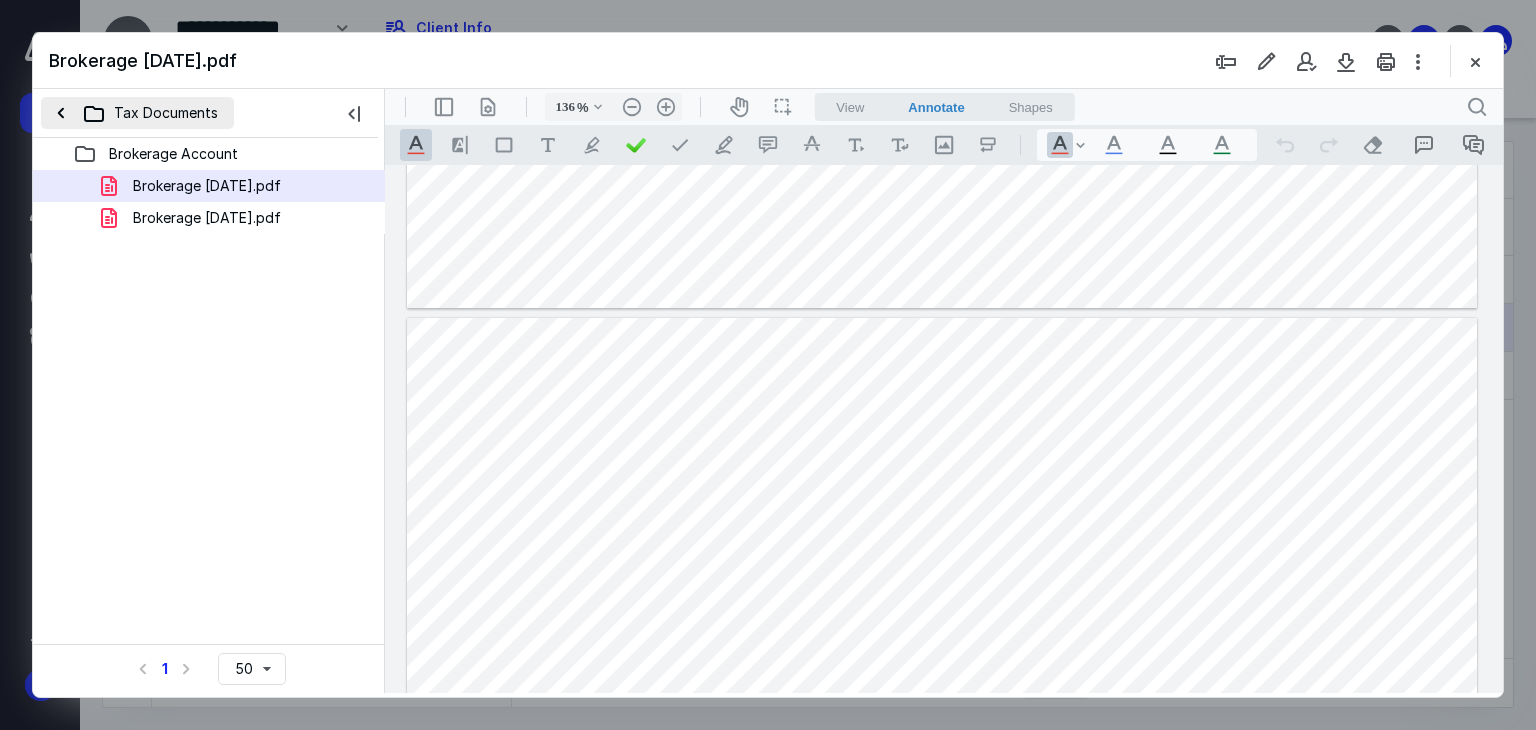 click on "Tax Documents" at bounding box center (137, 113) 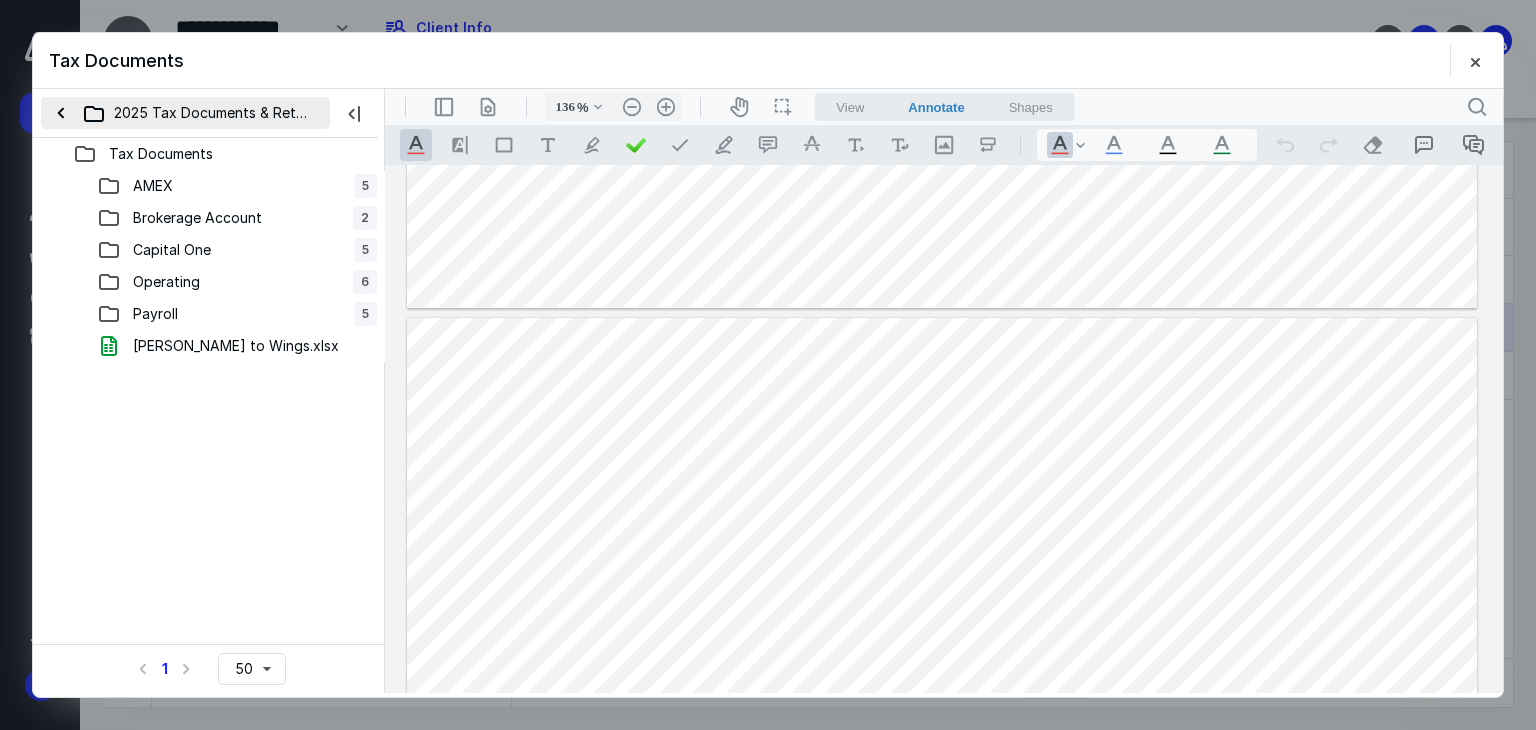 click on "2025 Tax Documents & Returns" at bounding box center [185, 113] 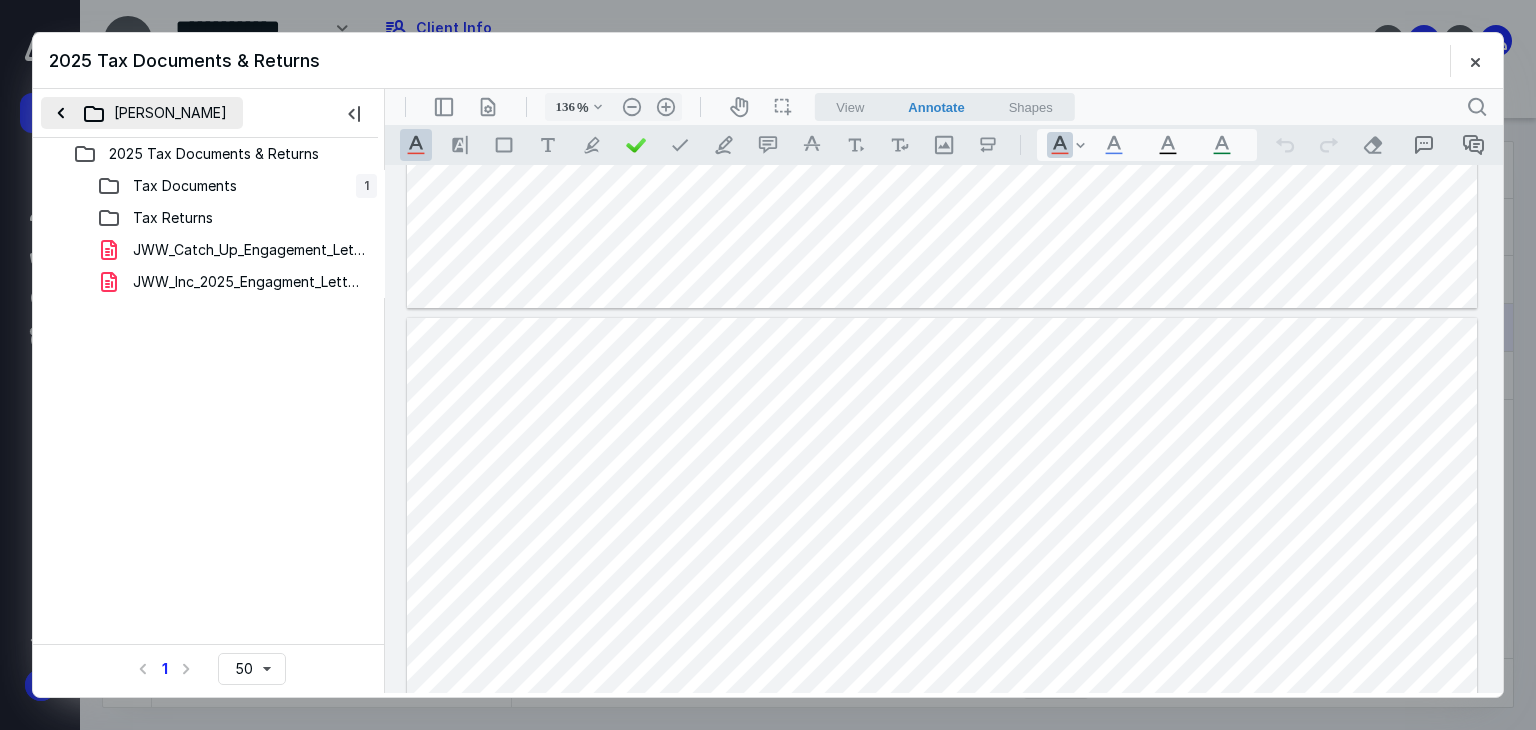 click on "[PERSON_NAME]" at bounding box center [142, 113] 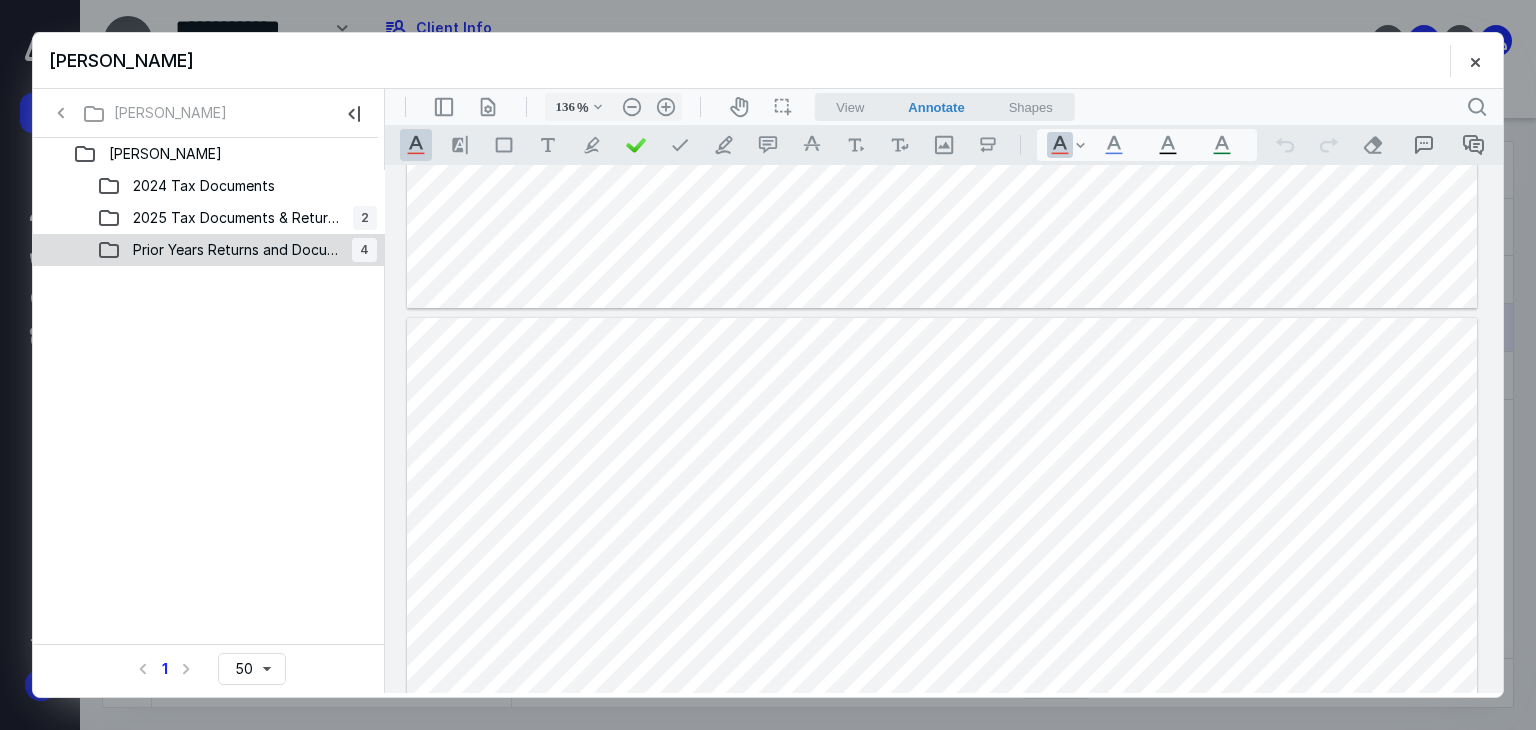 click on "Prior Years Returns and Documents" at bounding box center (236, 250) 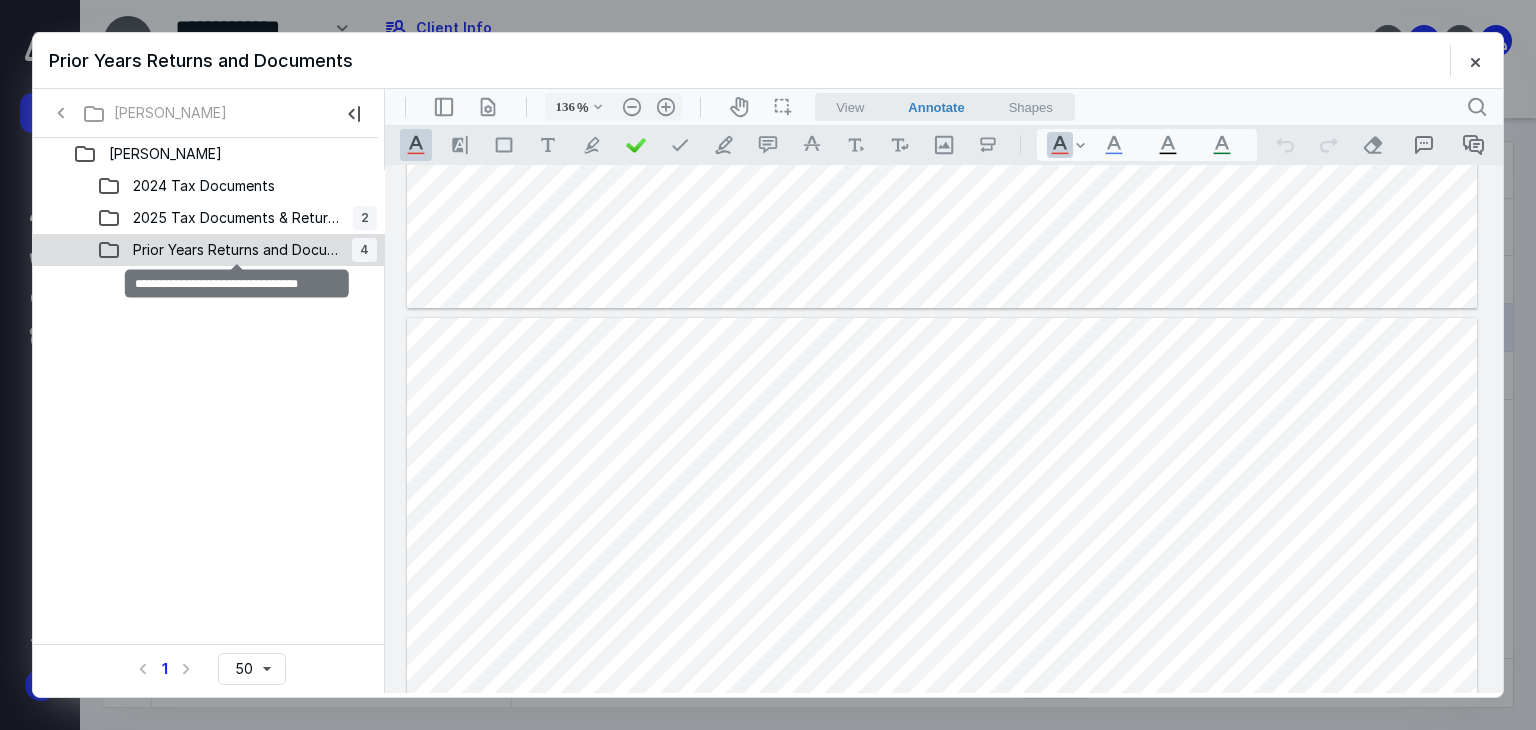 click on "Prior Years Returns and Documents" at bounding box center [236, 250] 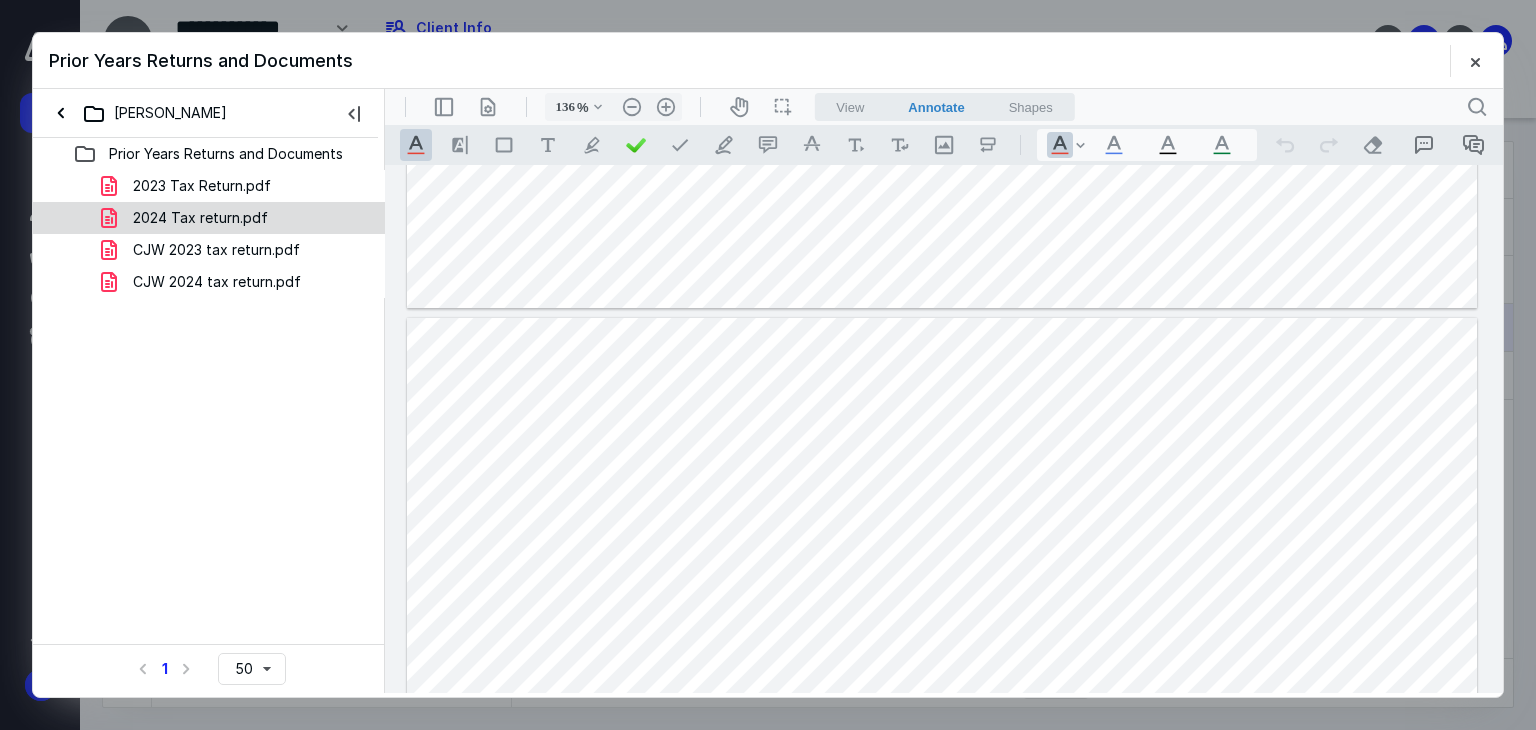 click on "2024 Tax return.pdf" at bounding box center [200, 218] 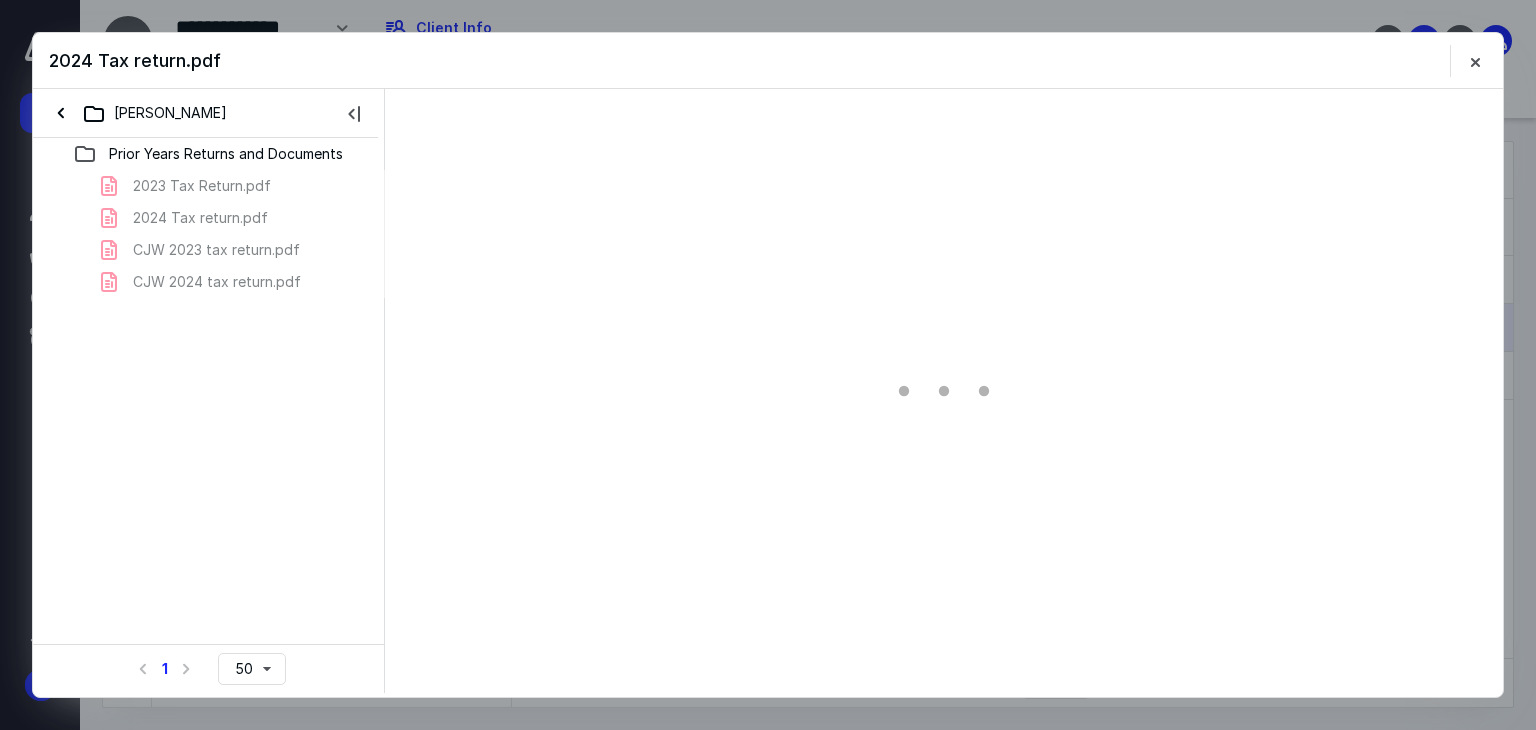 click on "2023 Tax Return.pdf 2024 Tax return.pdf CJW 2023 tax return.pdf CJW 2024 tax return.pdf" at bounding box center (209, 234) 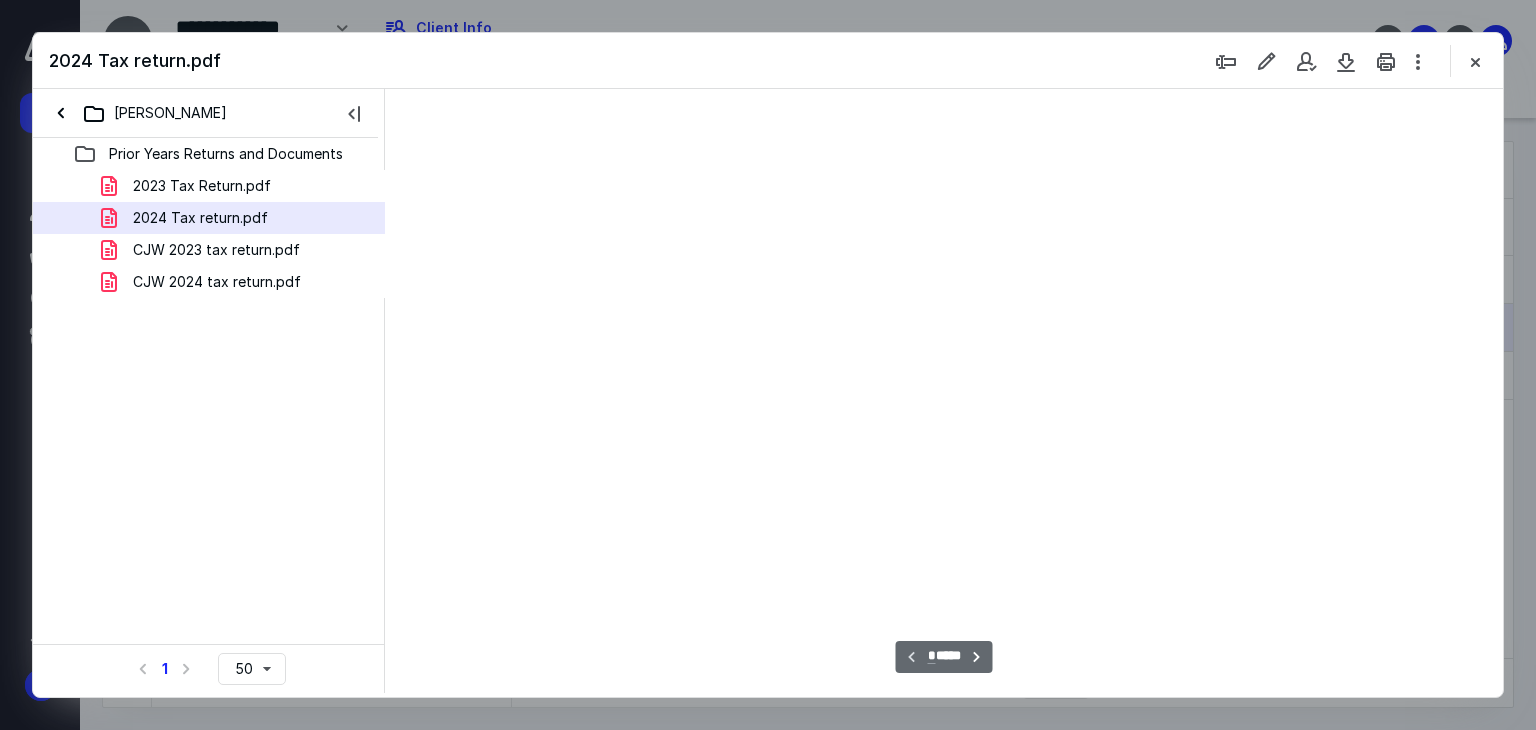 scroll, scrollTop: 79, scrollLeft: 0, axis: vertical 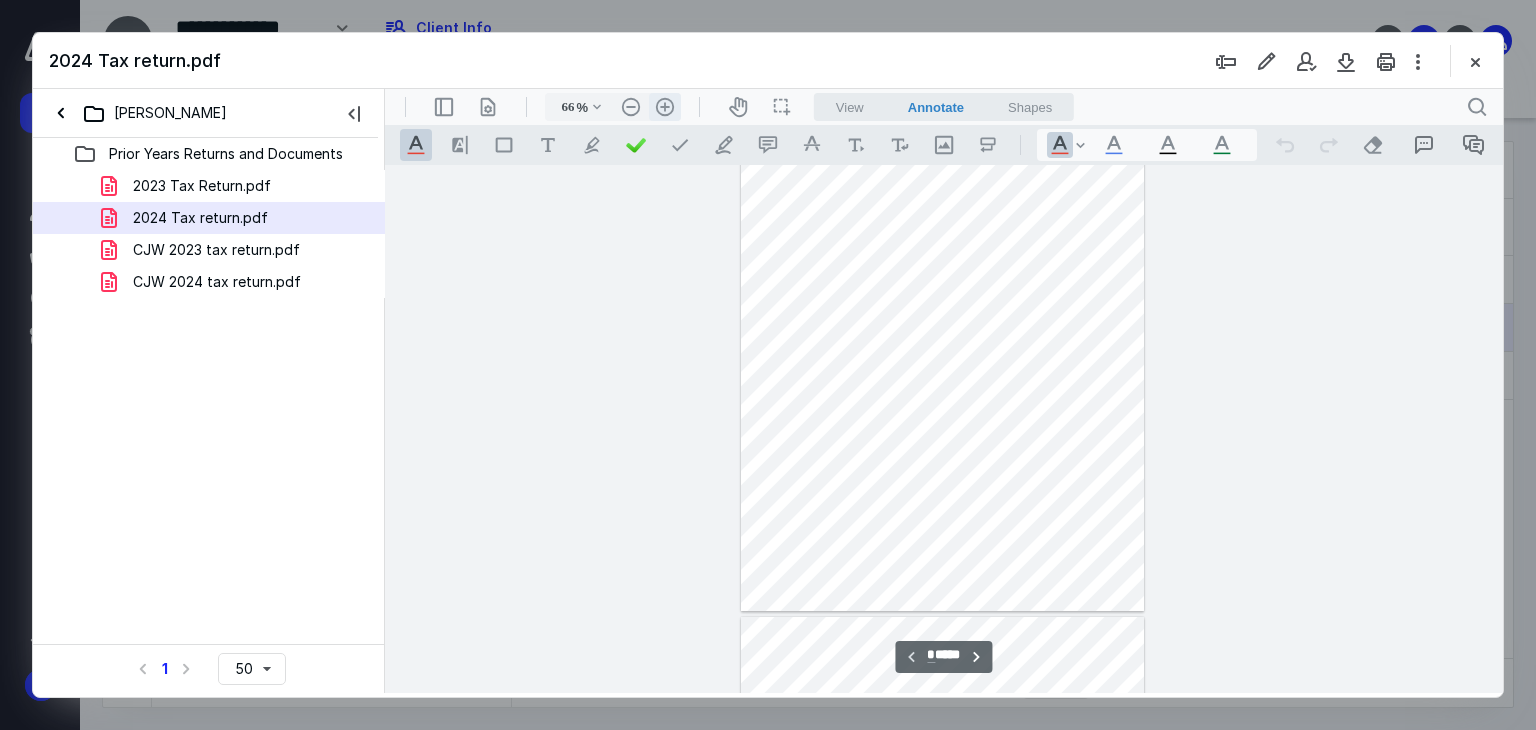 click on ".cls-1{fill:#abb0c4;} icon - header - zoom - in - line" at bounding box center (665, 107) 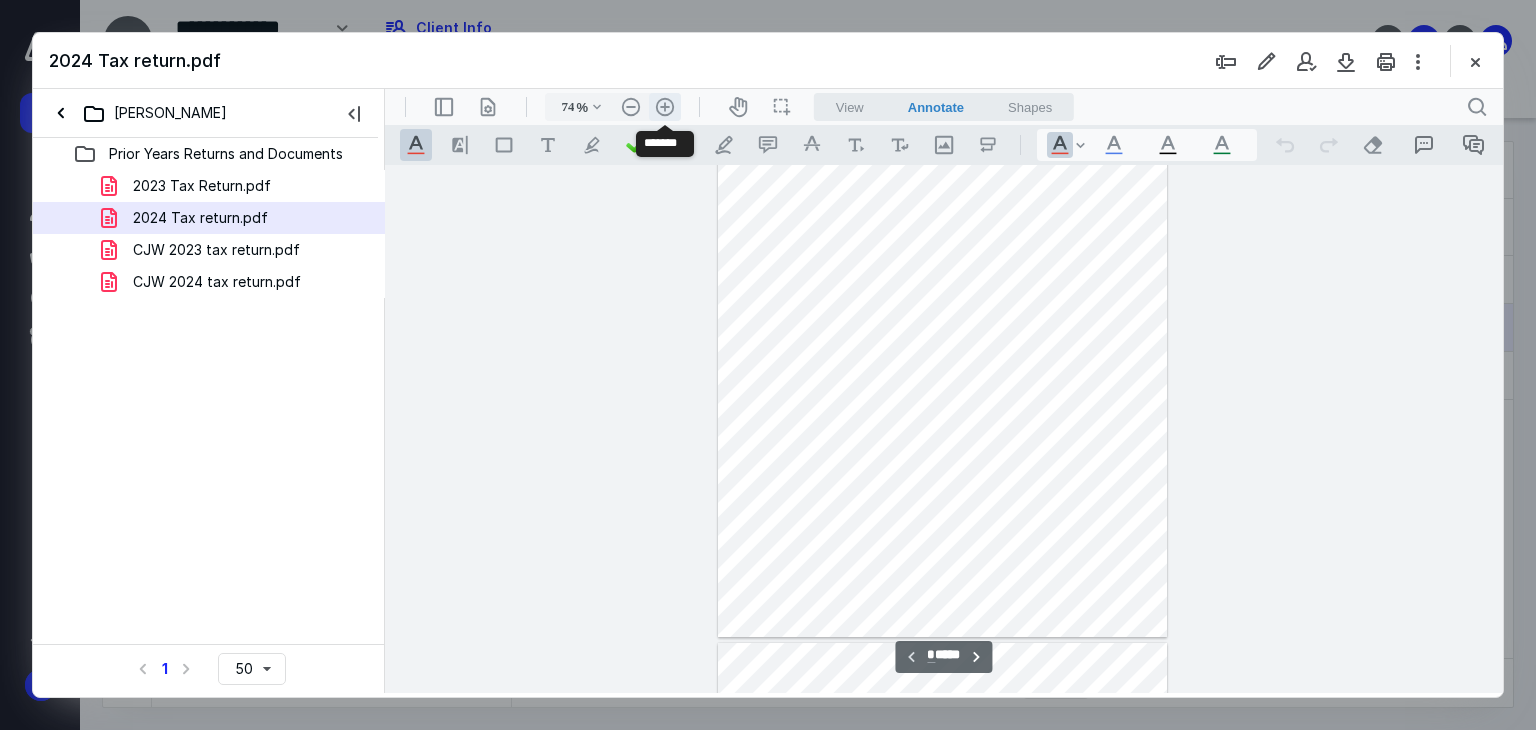 click on ".cls-1{fill:#abb0c4;} icon - header - zoom - in - line" at bounding box center (665, 107) 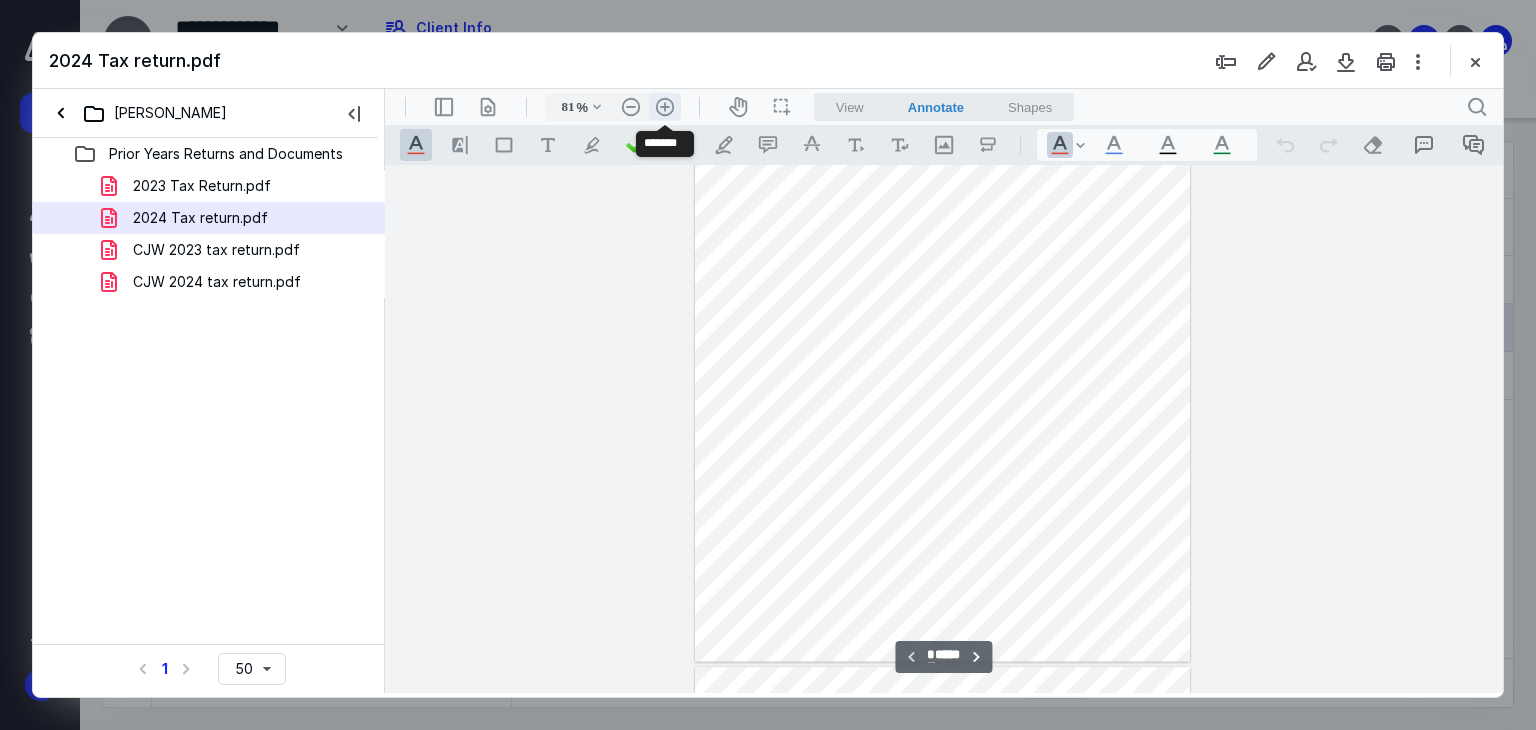 click on ".cls-1{fill:#abb0c4;} icon - header - zoom - in - line" at bounding box center (665, 107) 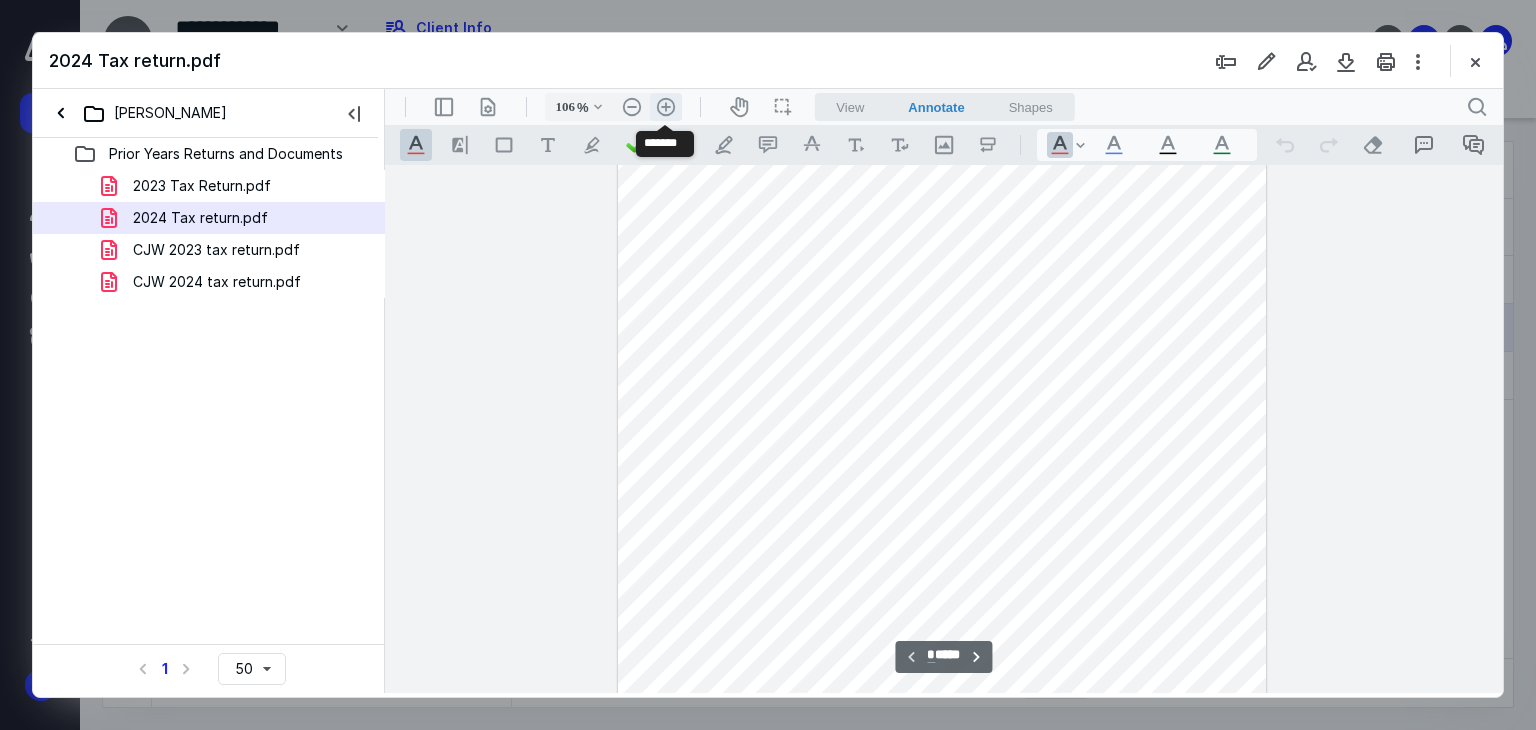 click on ".cls-1{fill:#abb0c4;} icon - header - zoom - in - line" at bounding box center [666, 107] 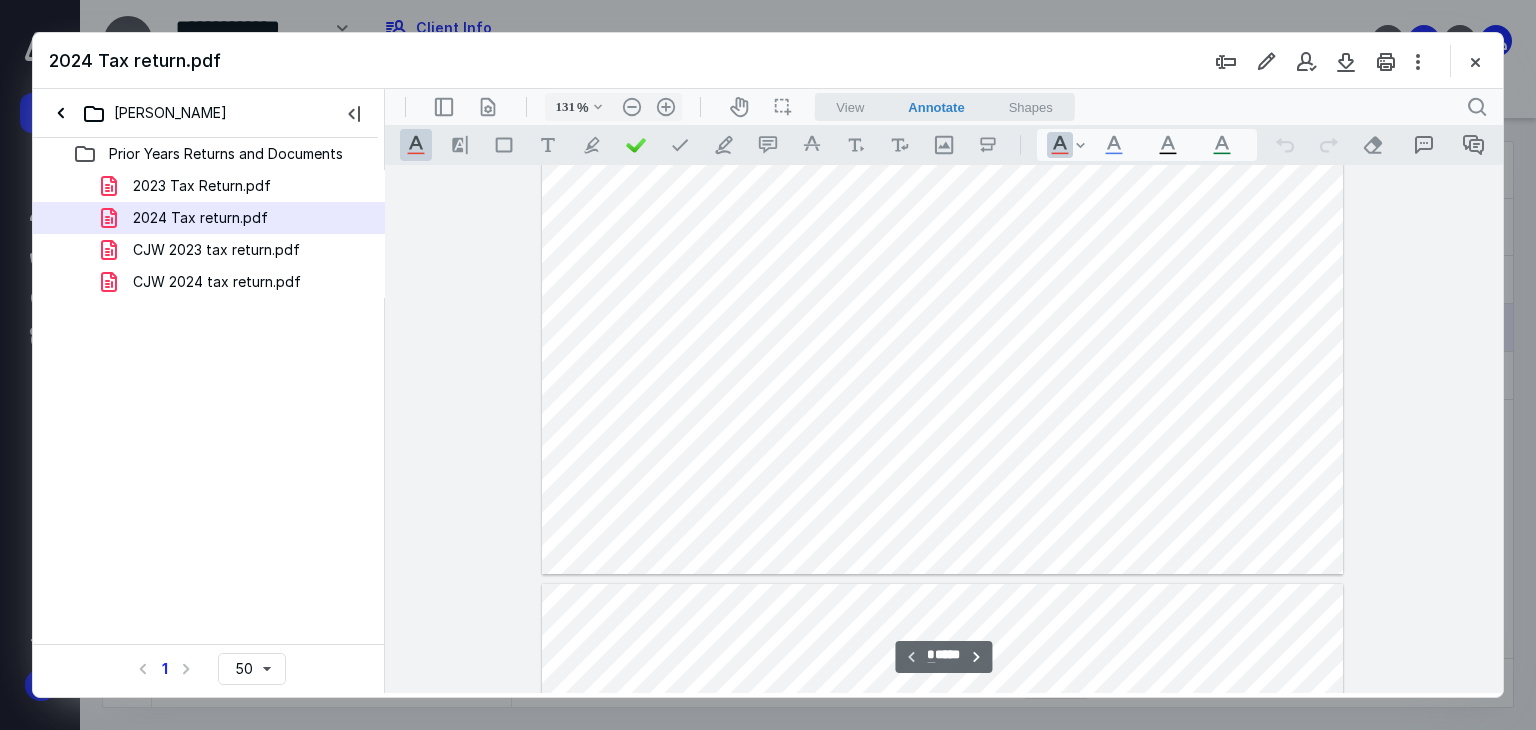 type on "*" 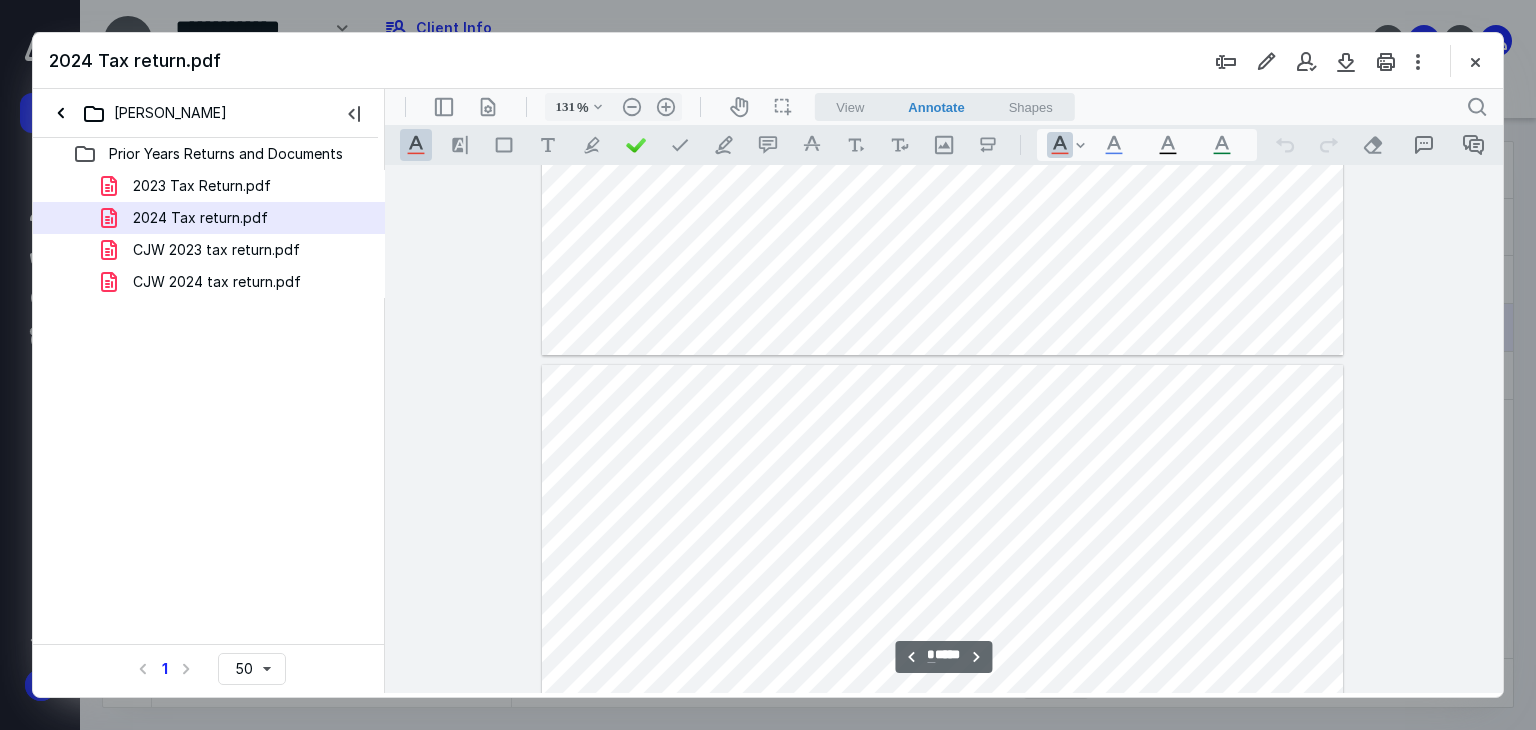 scroll, scrollTop: 853, scrollLeft: 0, axis: vertical 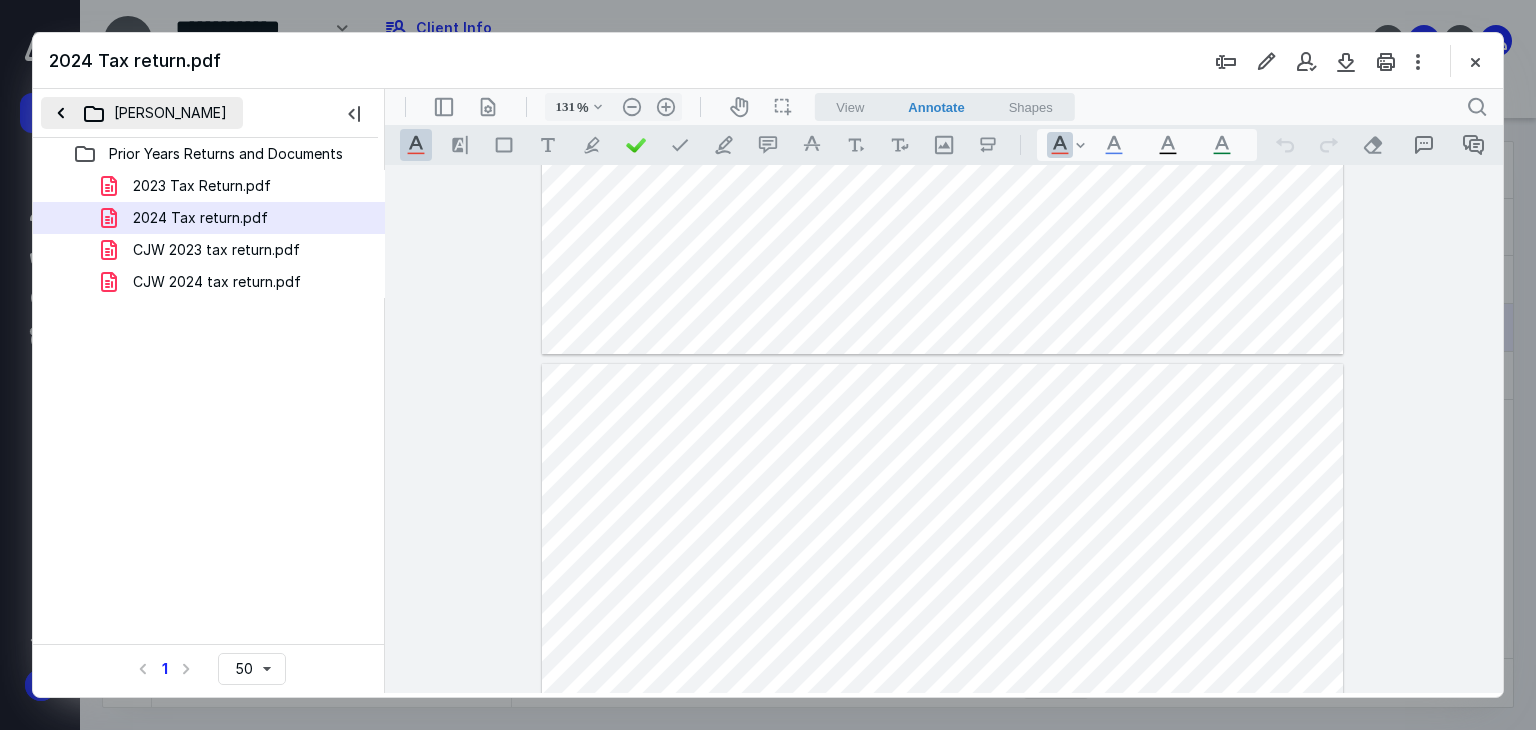 click on "[PERSON_NAME]" at bounding box center (142, 113) 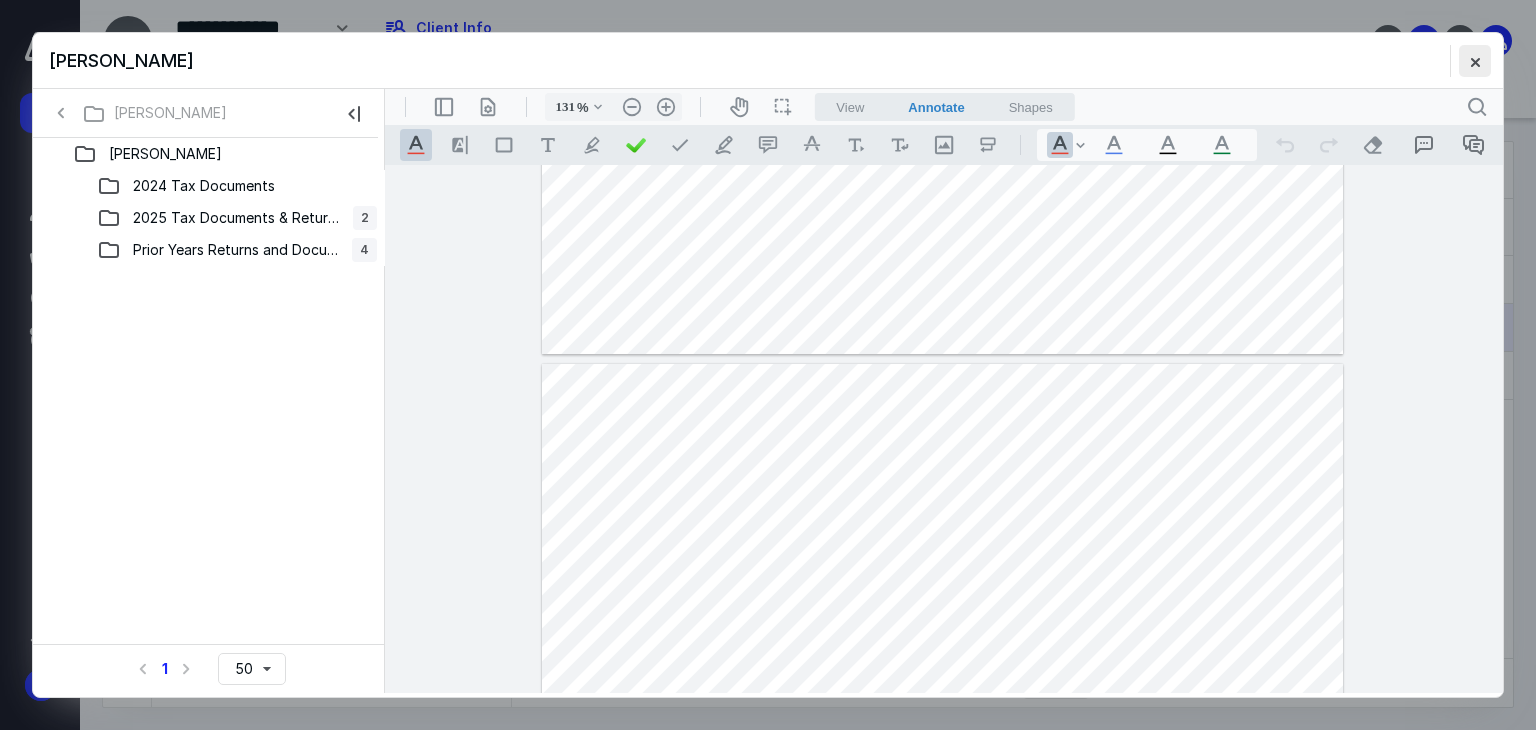 click at bounding box center [1475, 61] 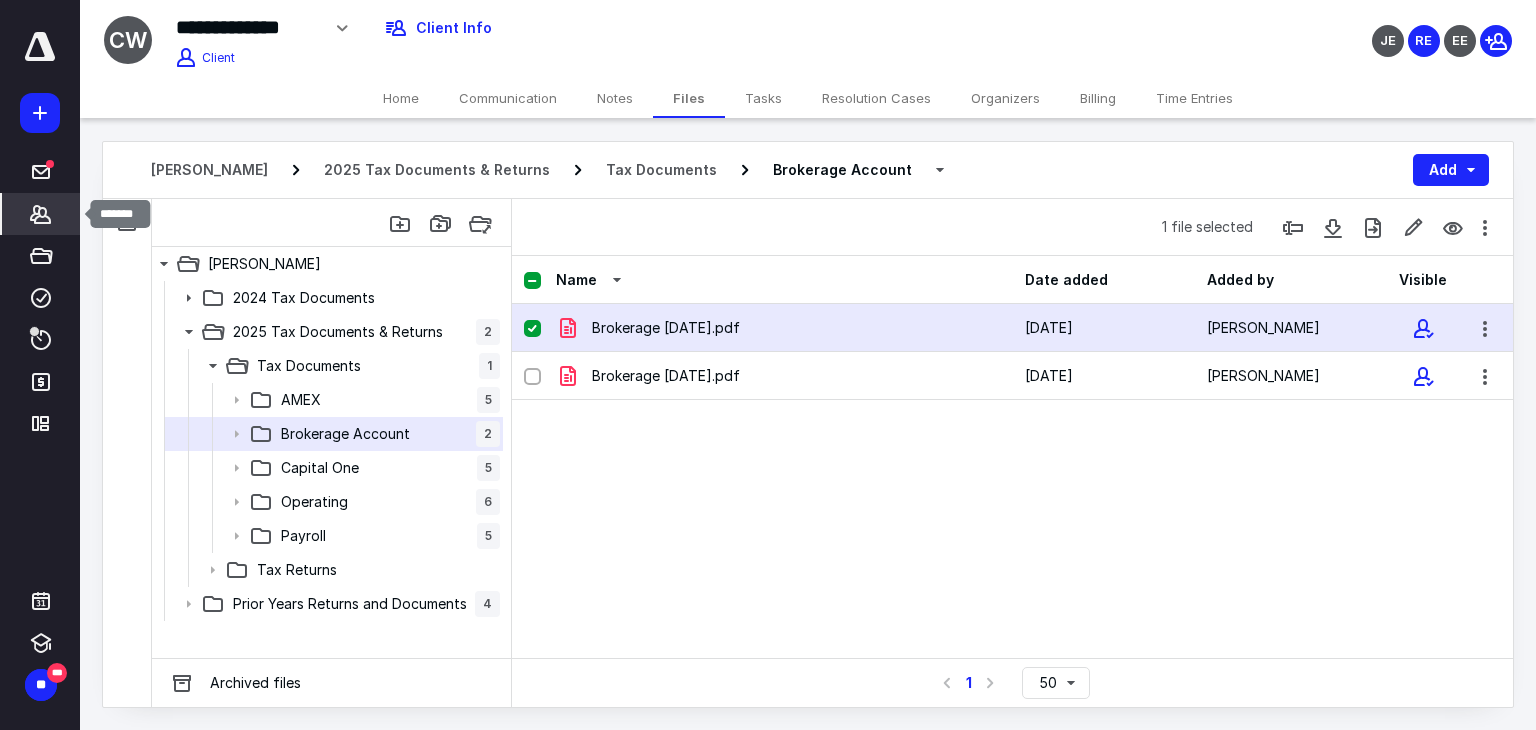 click 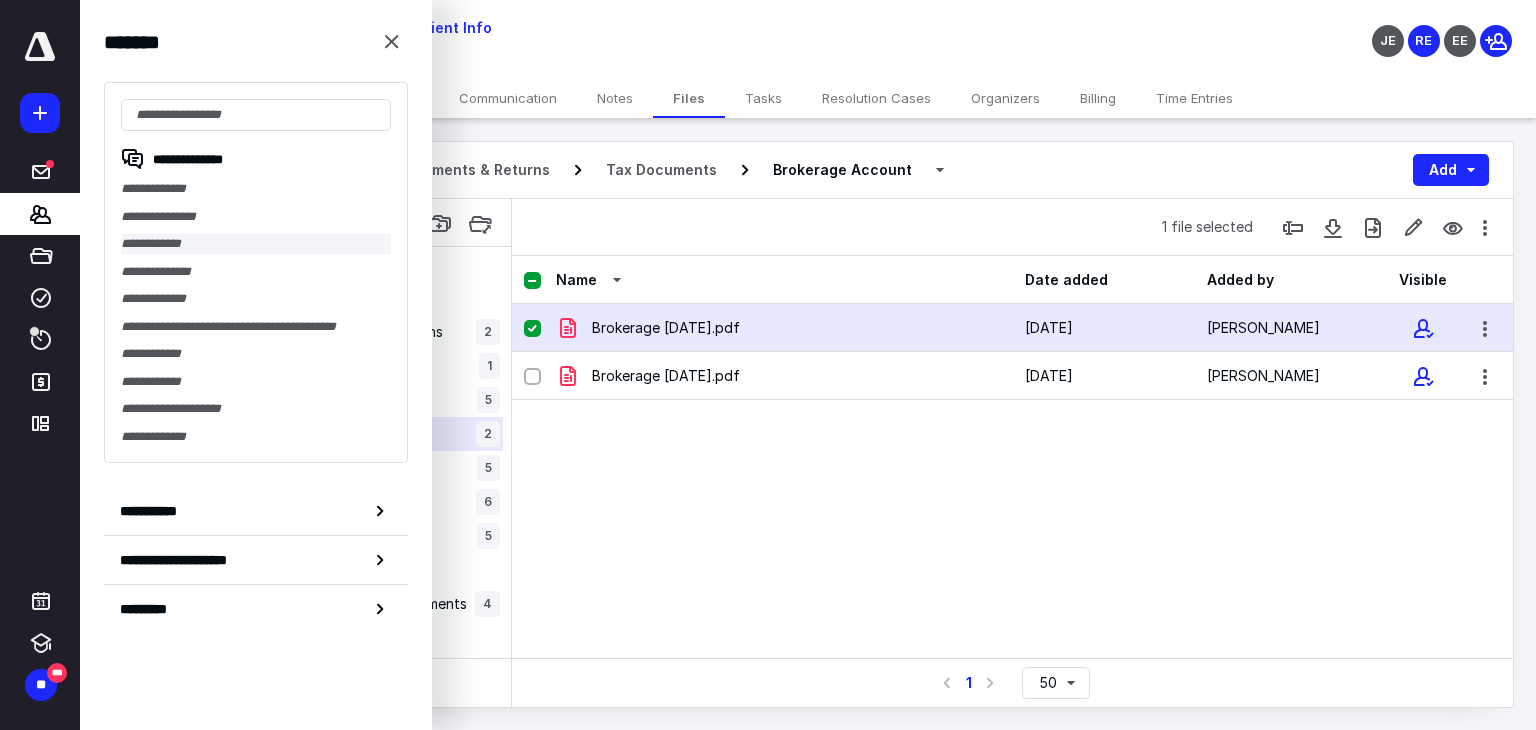 click on "**********" at bounding box center [256, 244] 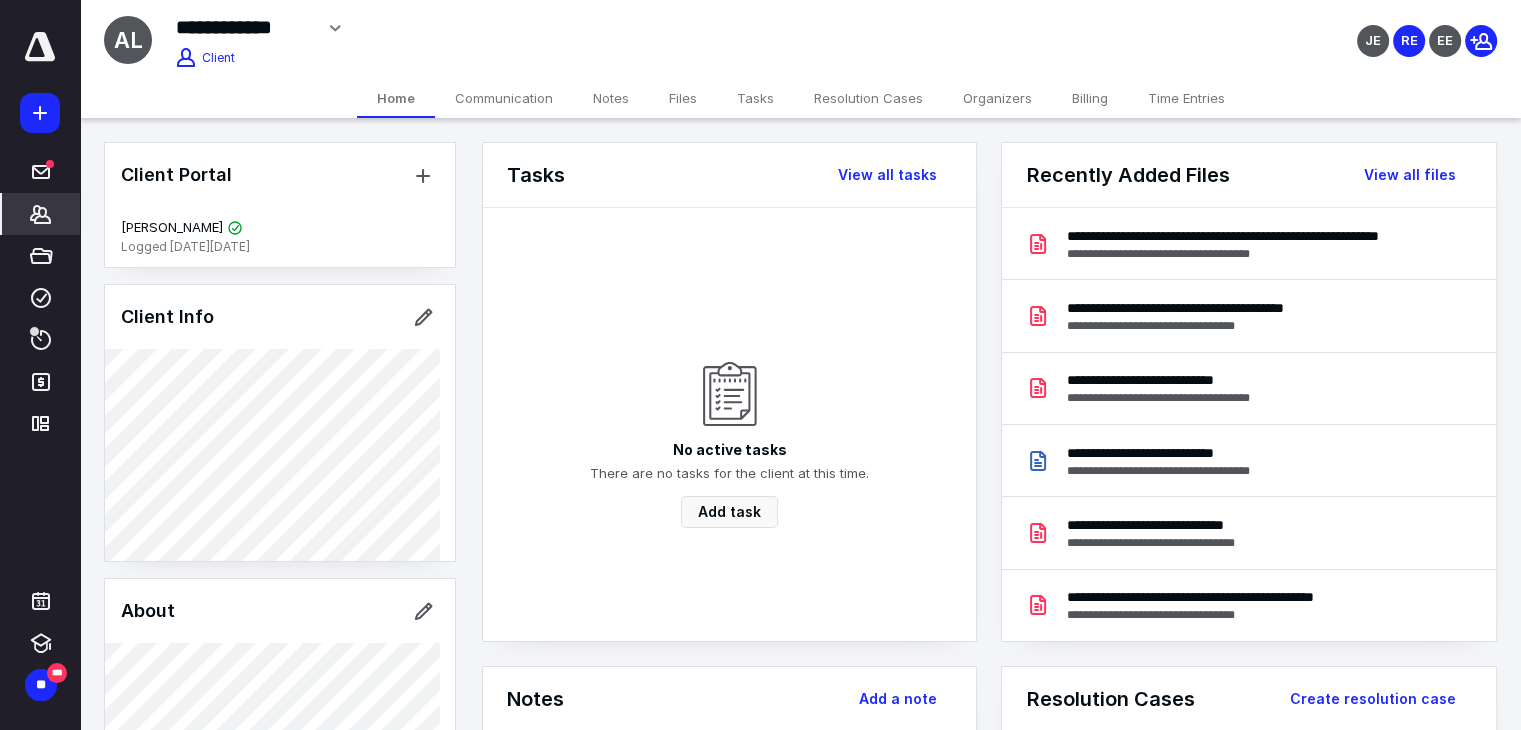 click on "Time Entries" at bounding box center [1186, 98] 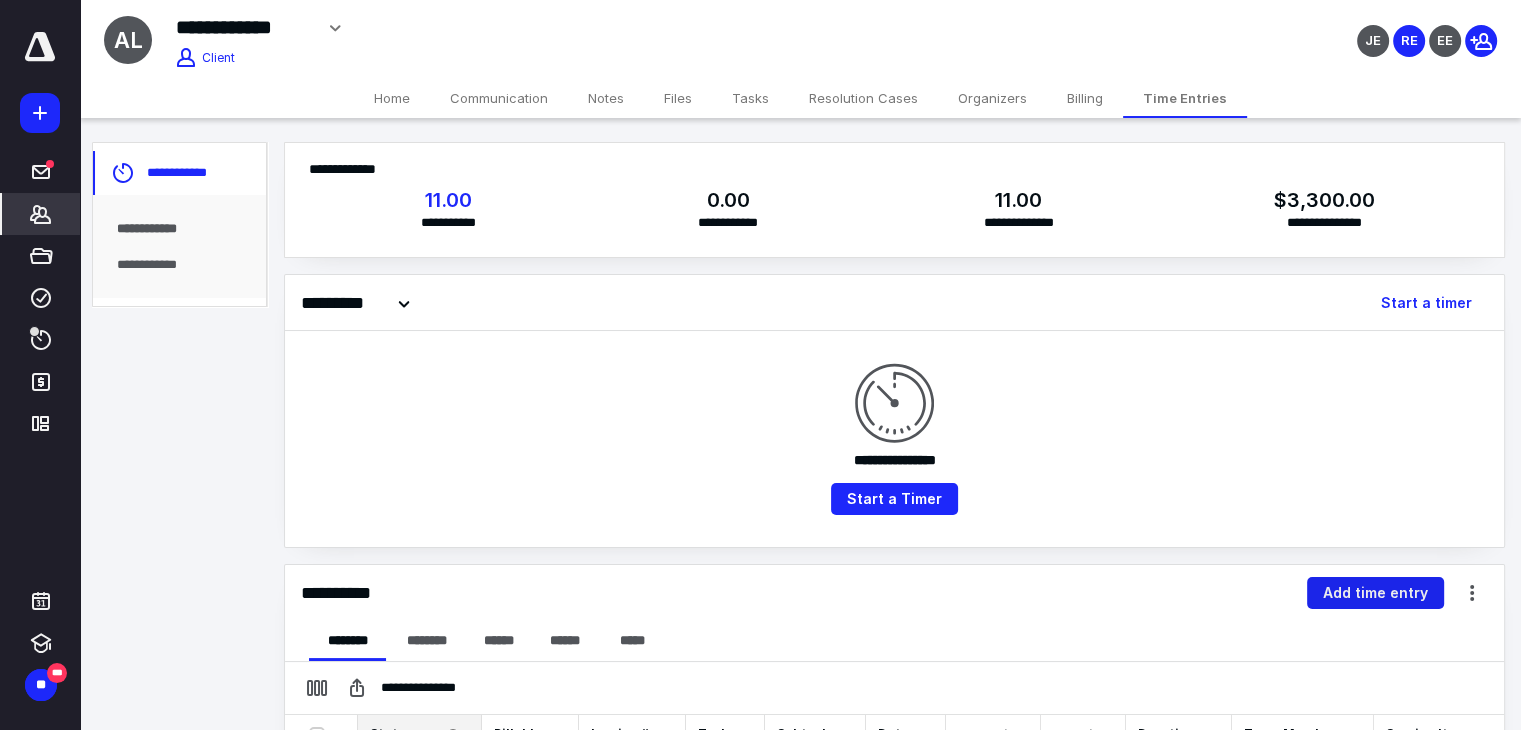 click on "Add time entry" at bounding box center (1375, 593) 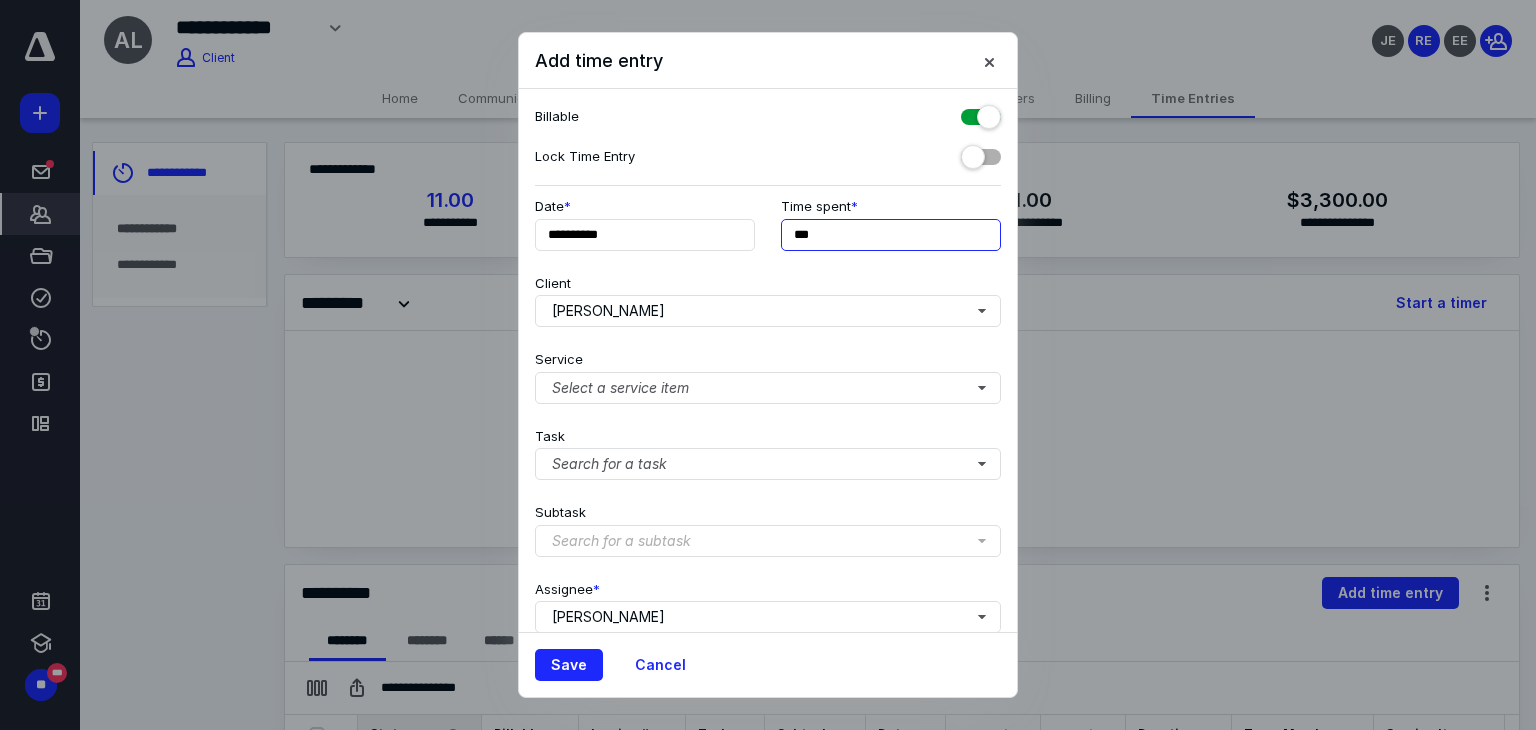 drag, startPoint x: 858, startPoint y: 218, endPoint x: 747, endPoint y: 254, distance: 116.6919 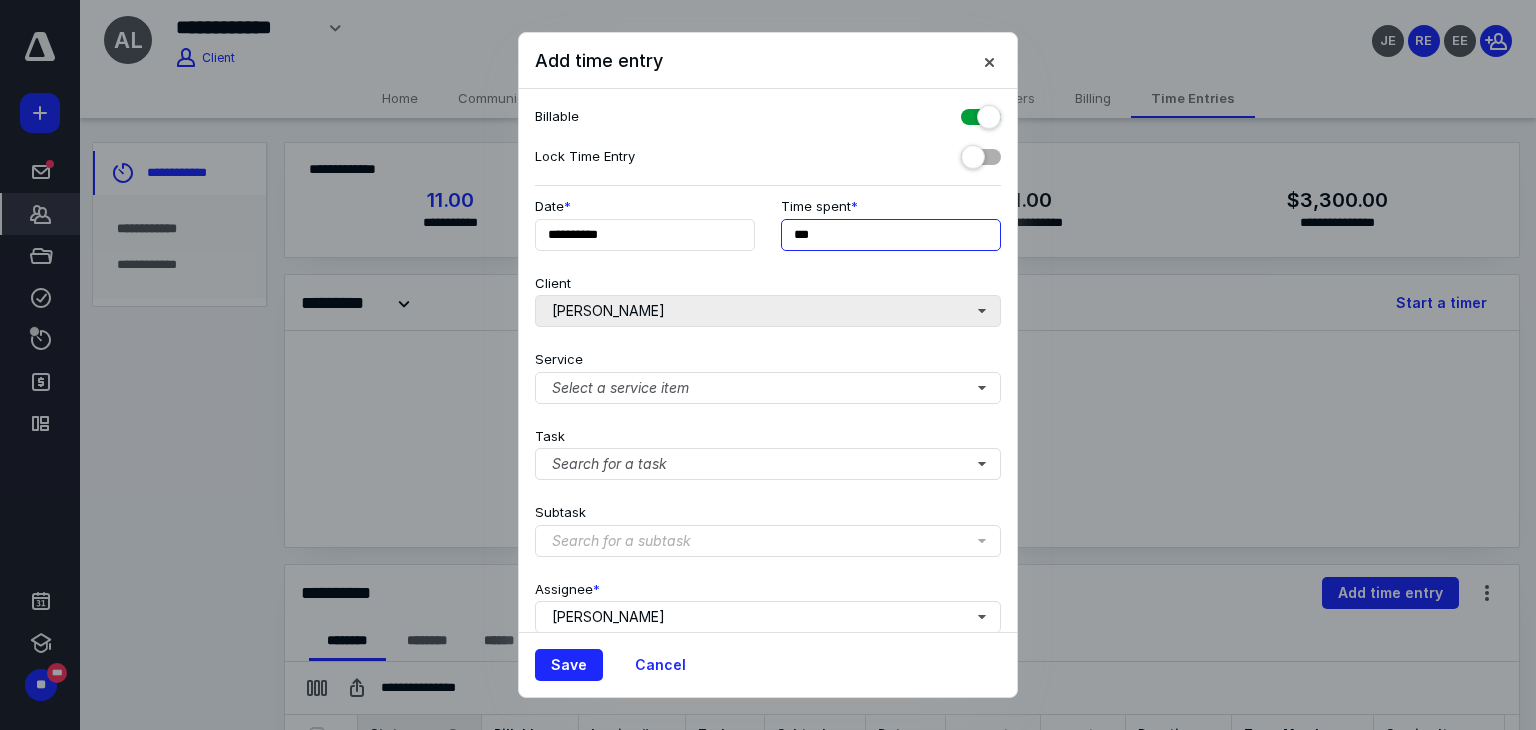 type on "***" 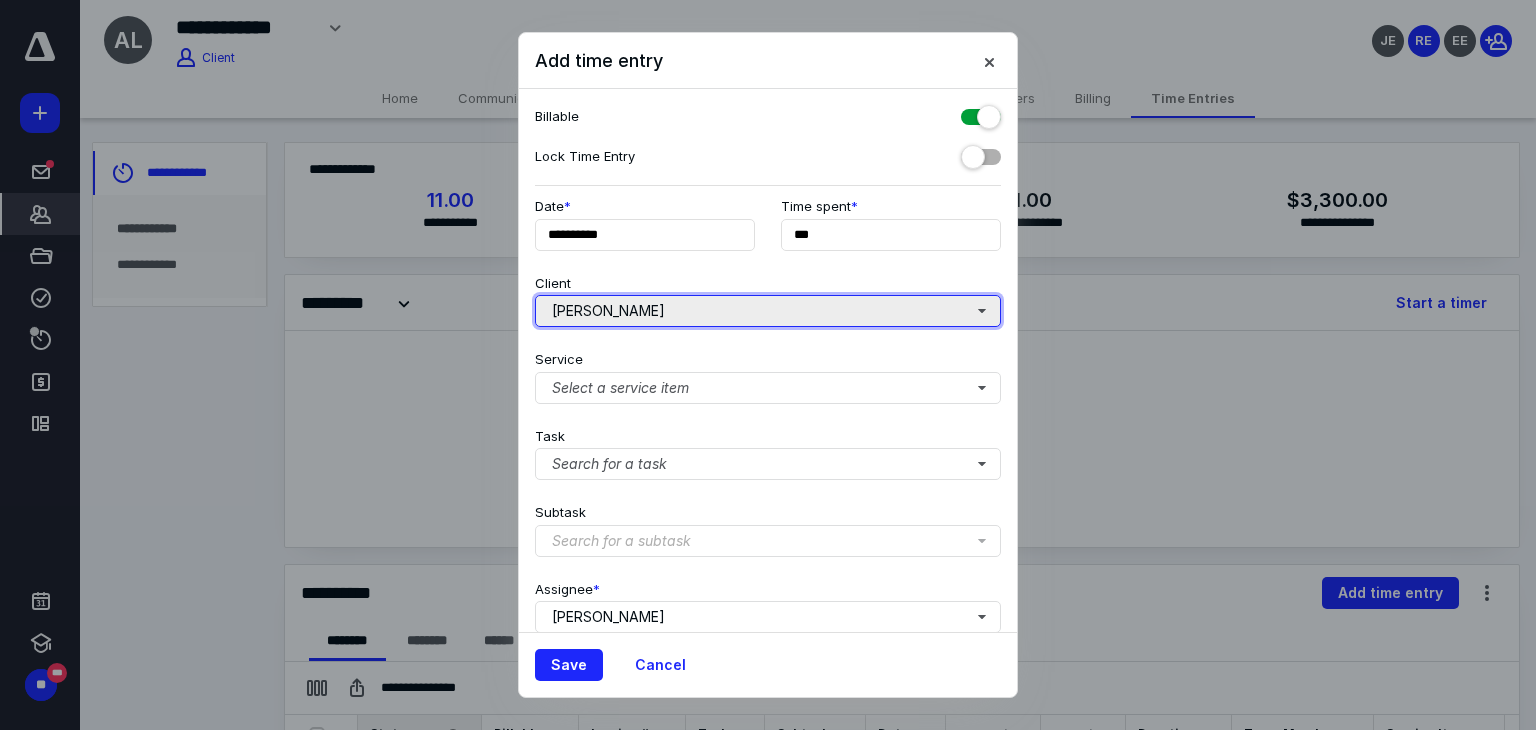 click on "[PERSON_NAME]" at bounding box center [768, 311] 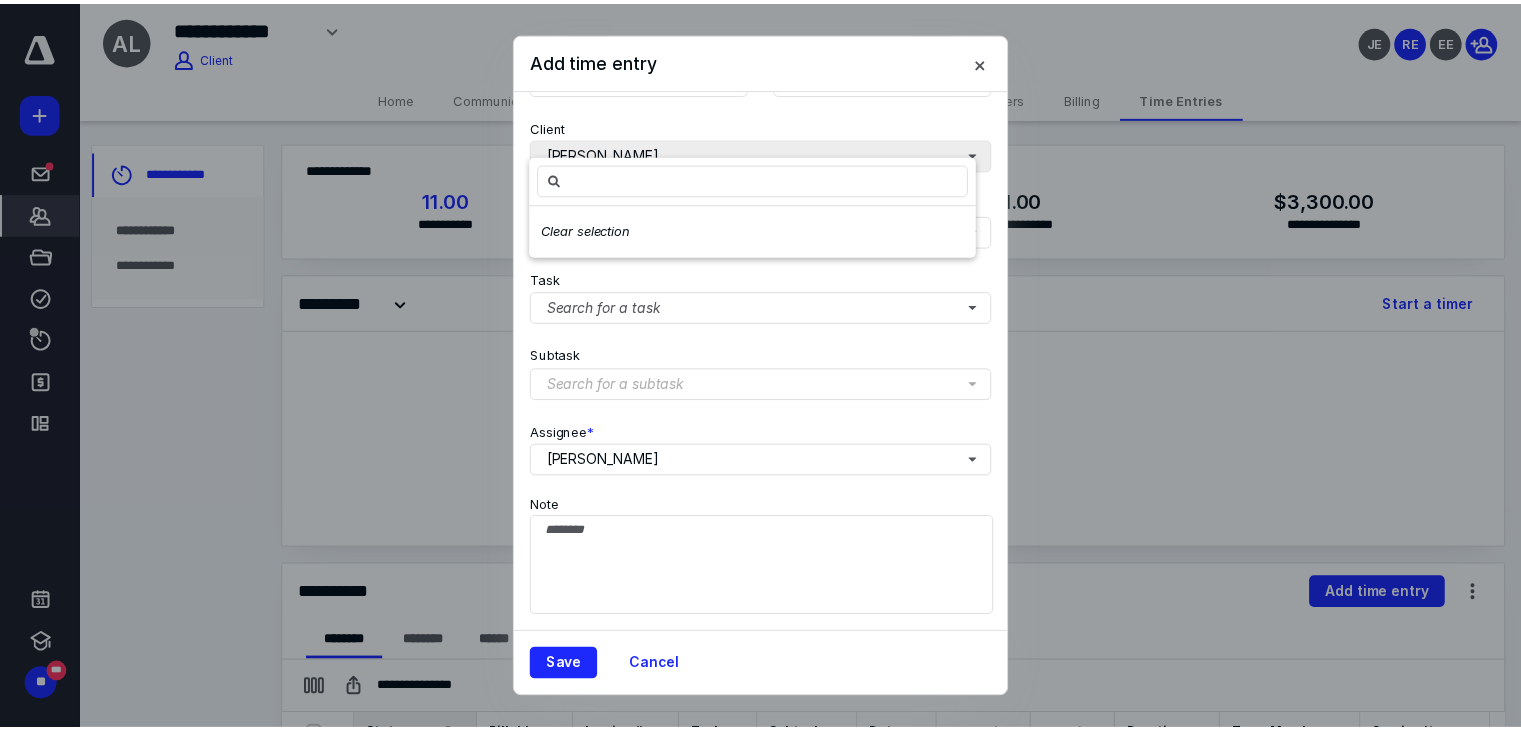 scroll, scrollTop: 171, scrollLeft: 0, axis: vertical 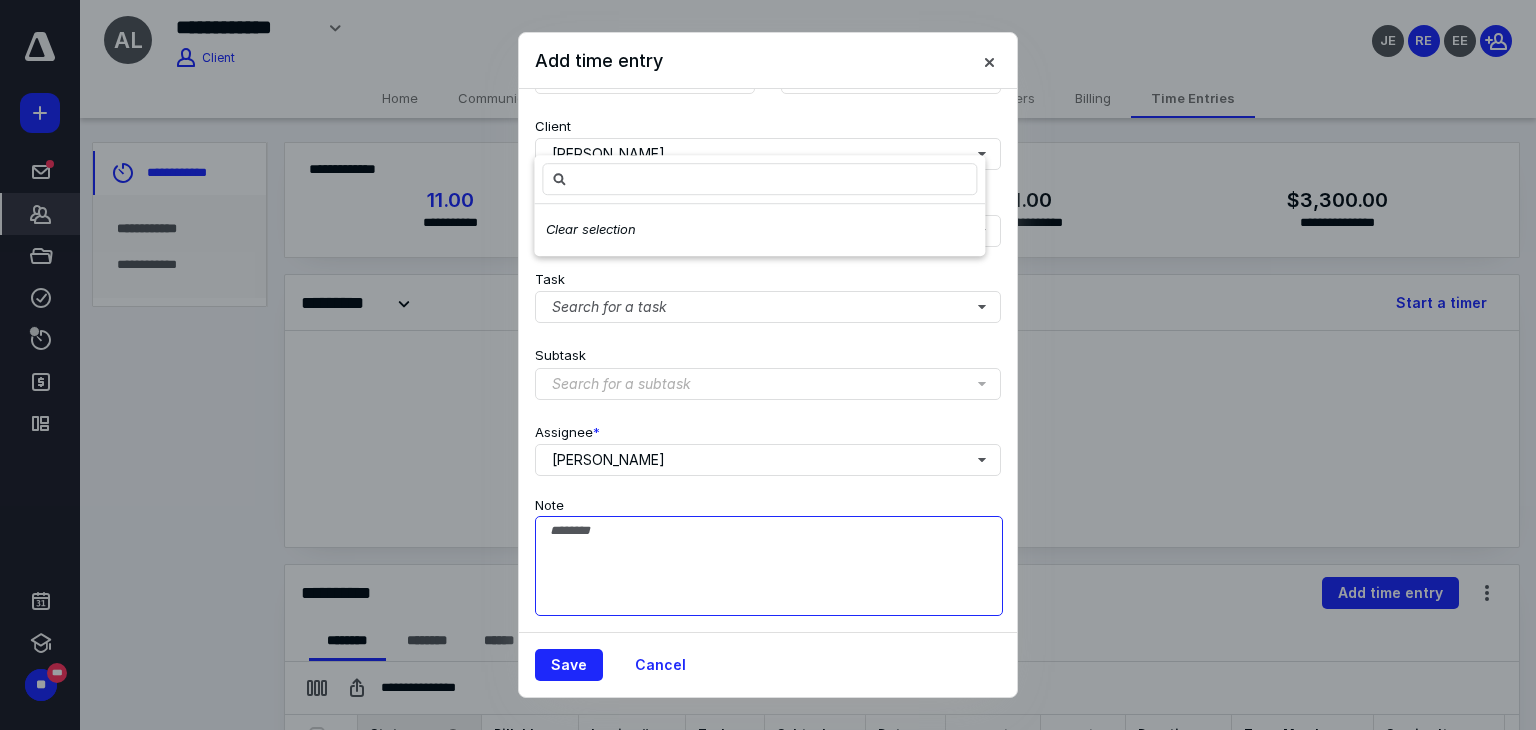 click on "Note" at bounding box center (769, 566) 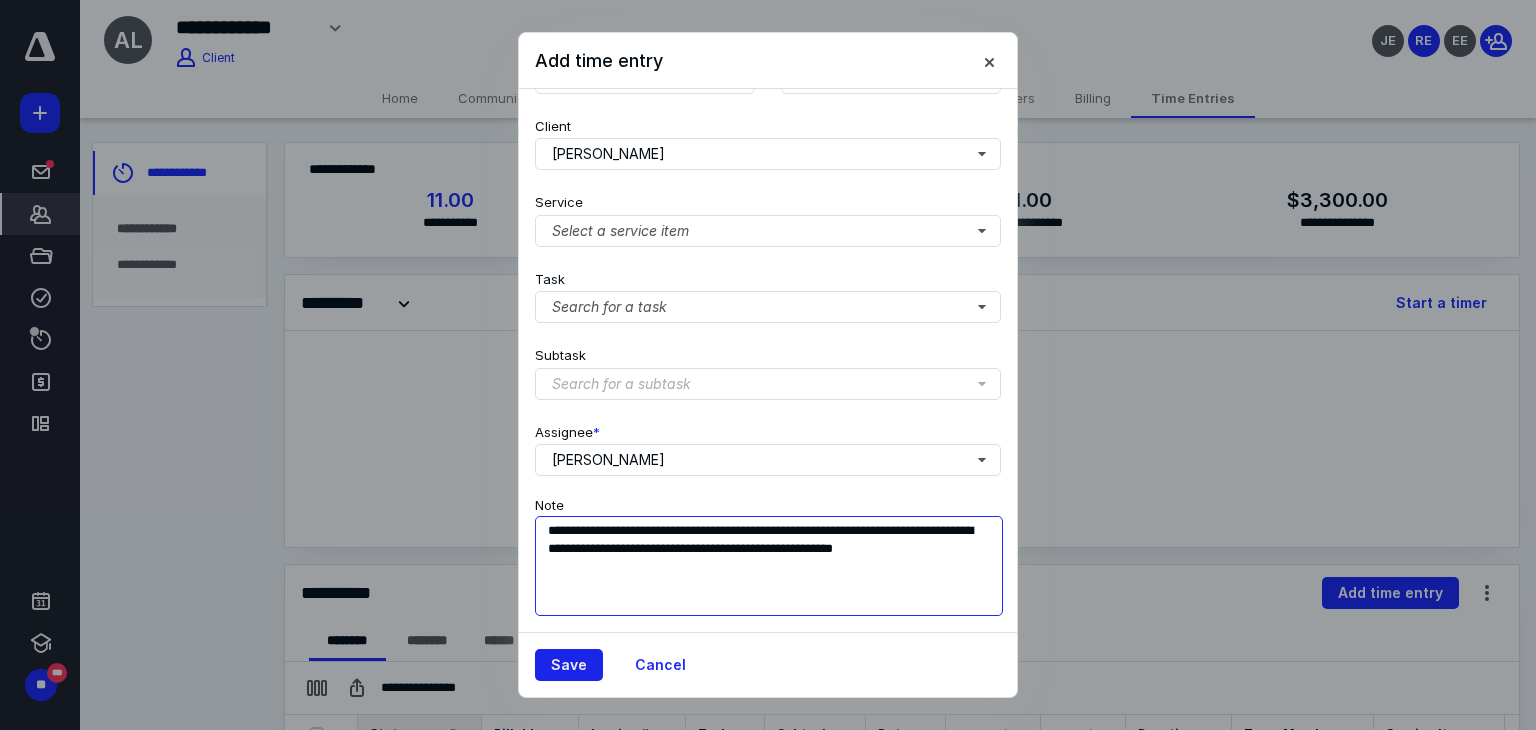 type on "**********" 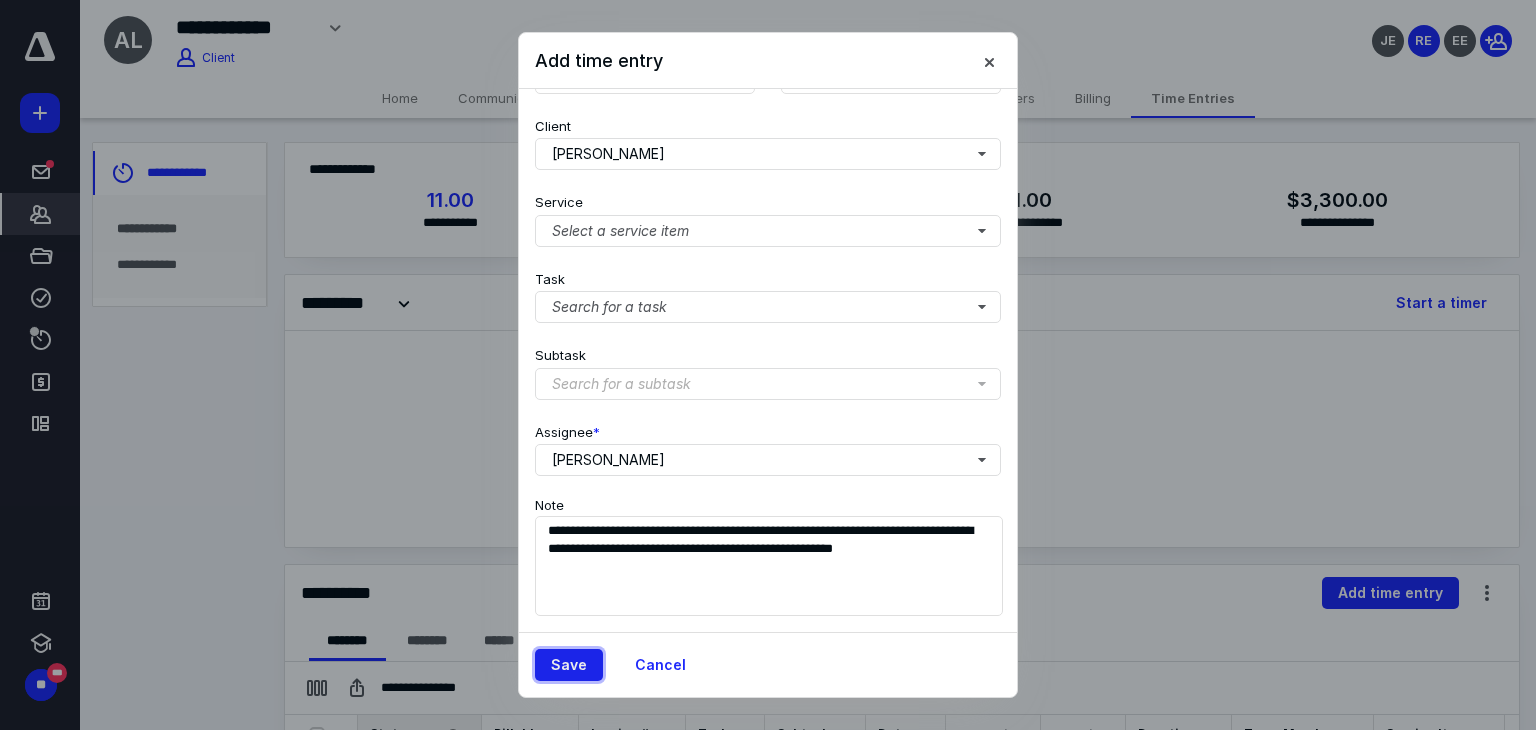 click on "Save" at bounding box center [569, 665] 